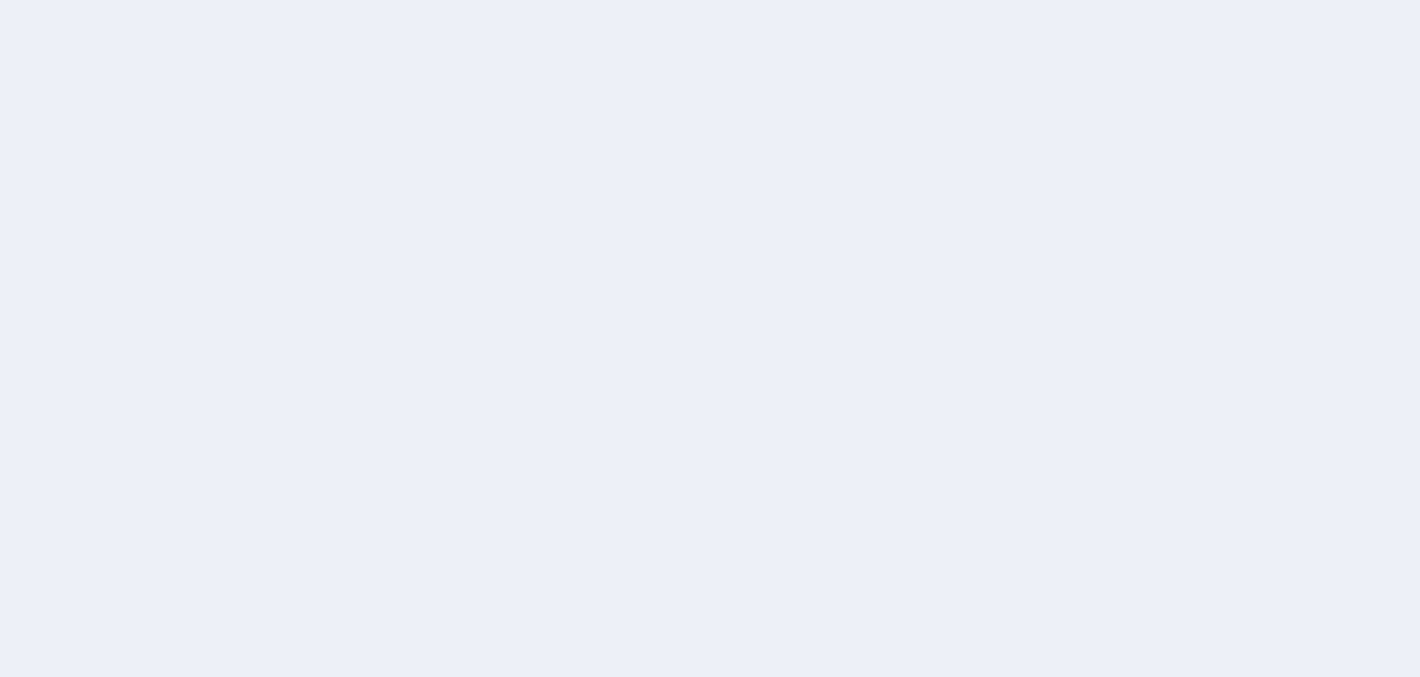scroll, scrollTop: 0, scrollLeft: 0, axis: both 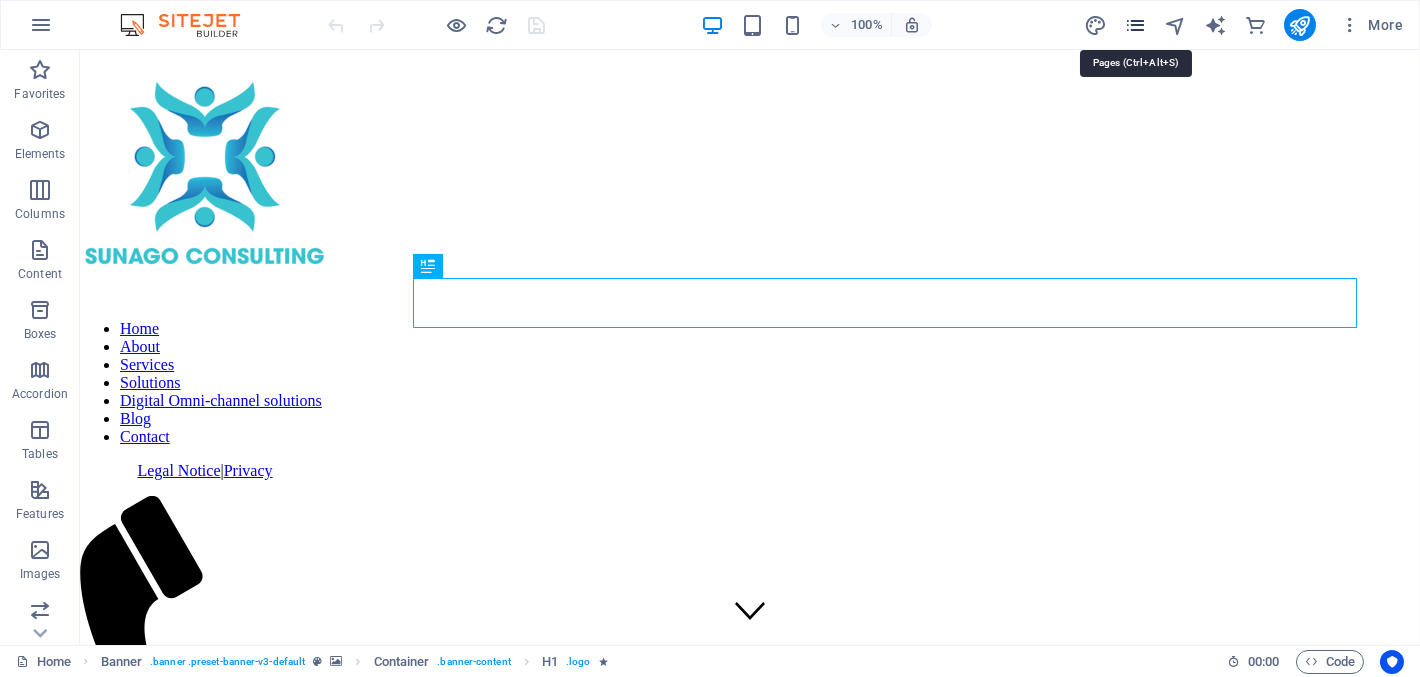click at bounding box center [1135, 25] 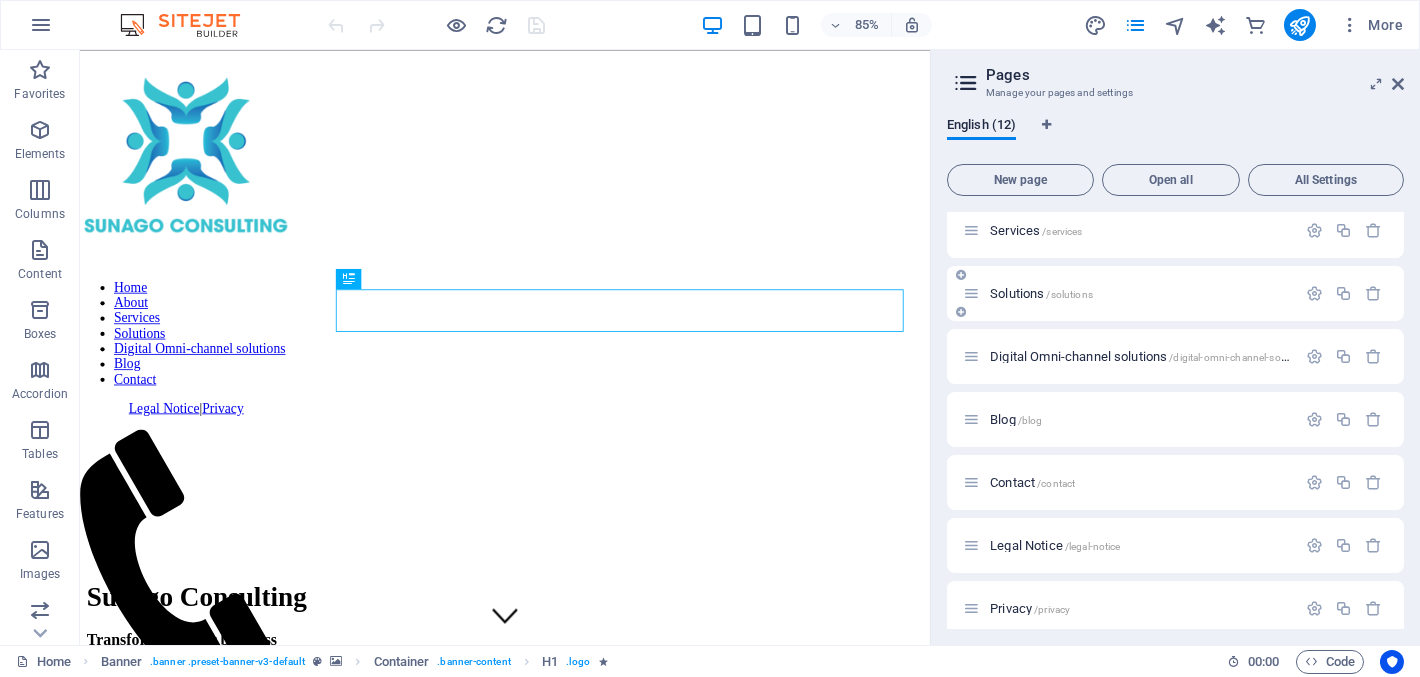 scroll, scrollTop: 199, scrollLeft: 0, axis: vertical 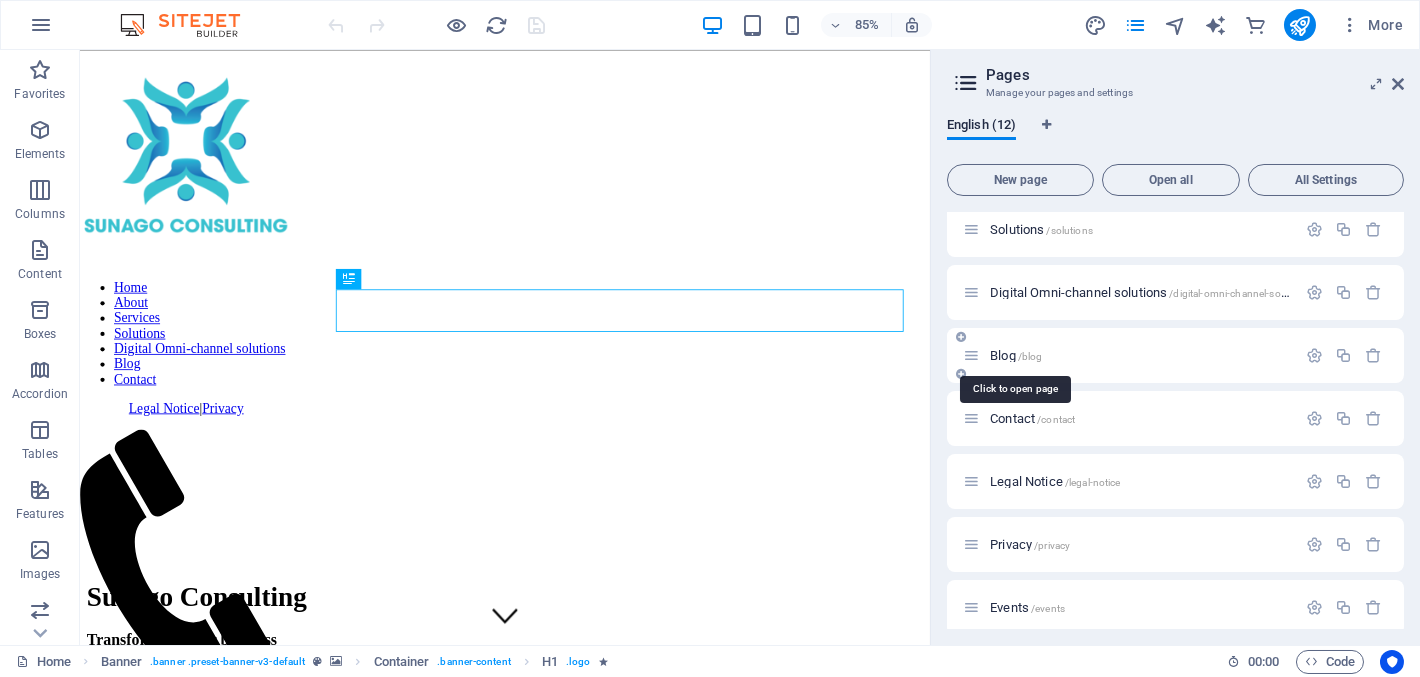 click on "Blog /blog" at bounding box center (1016, 355) 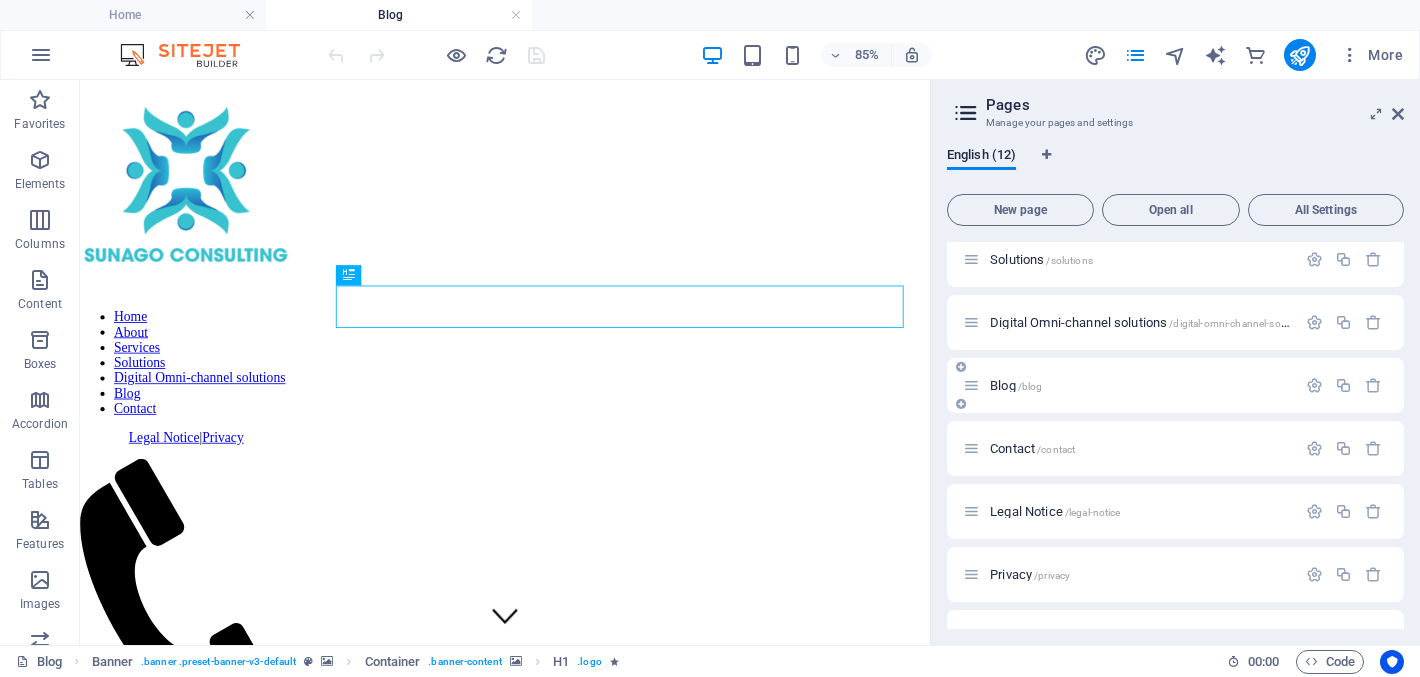 scroll, scrollTop: 0, scrollLeft: 0, axis: both 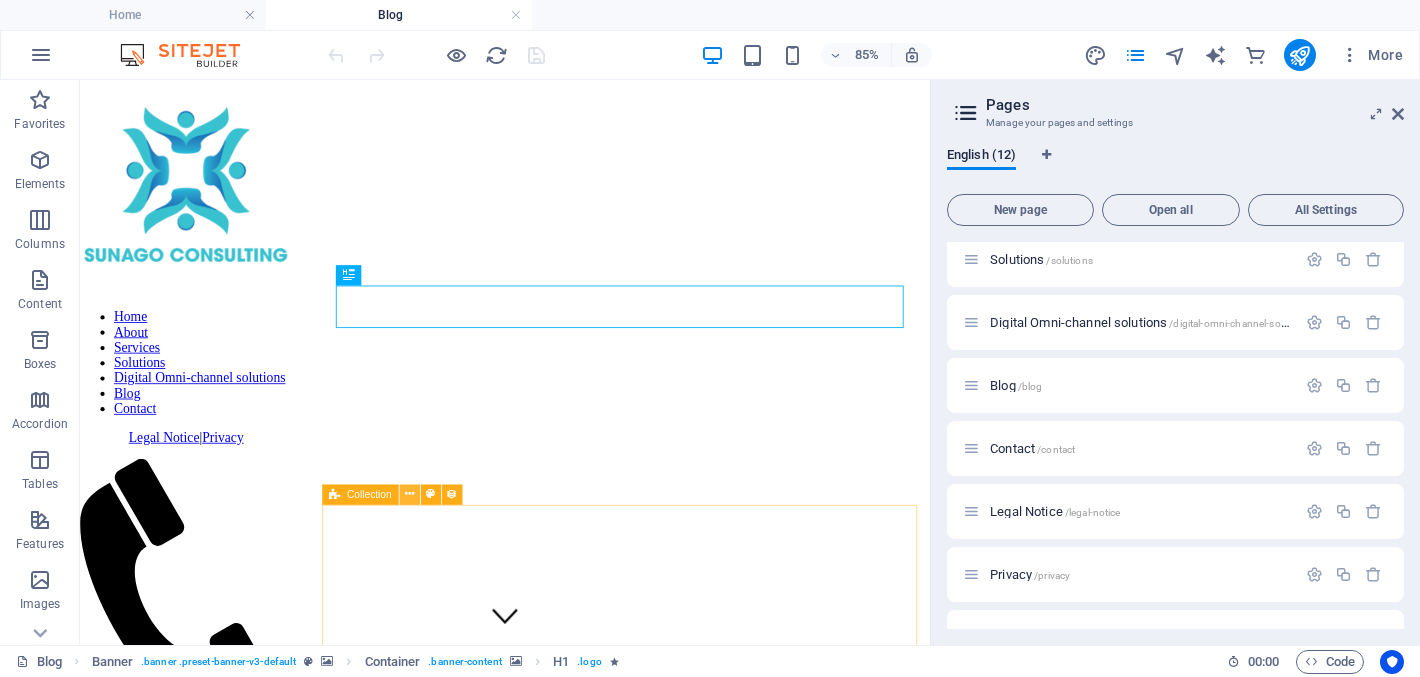 click at bounding box center [409, 495] 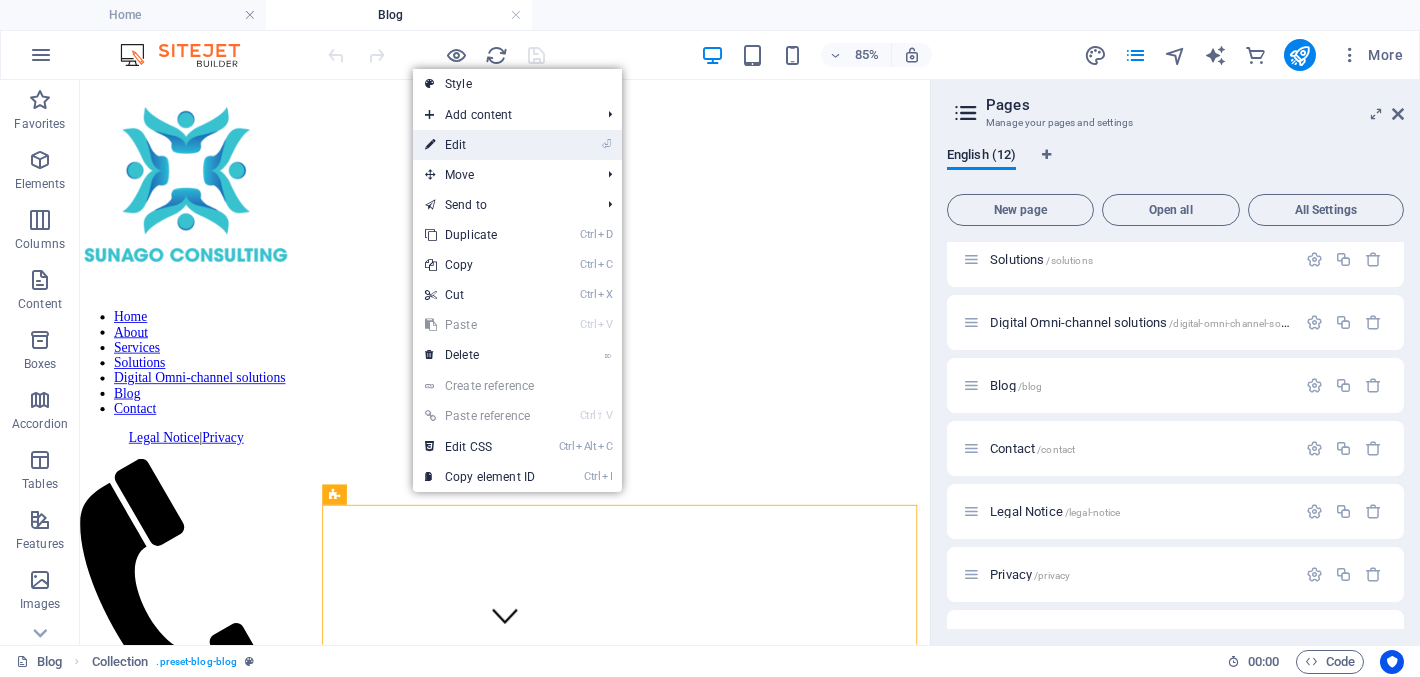 click on "⏎  Edit" at bounding box center (480, 145) 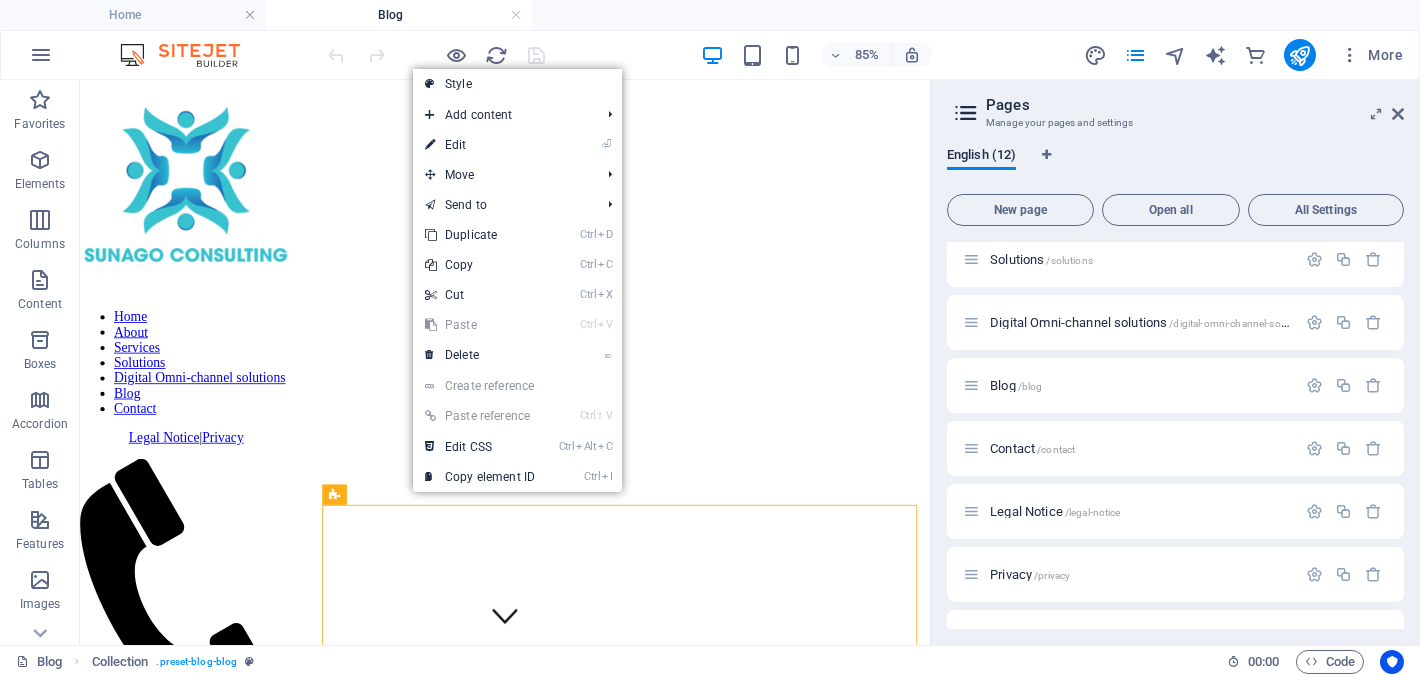 select on "columns.publishing_date_DESC" 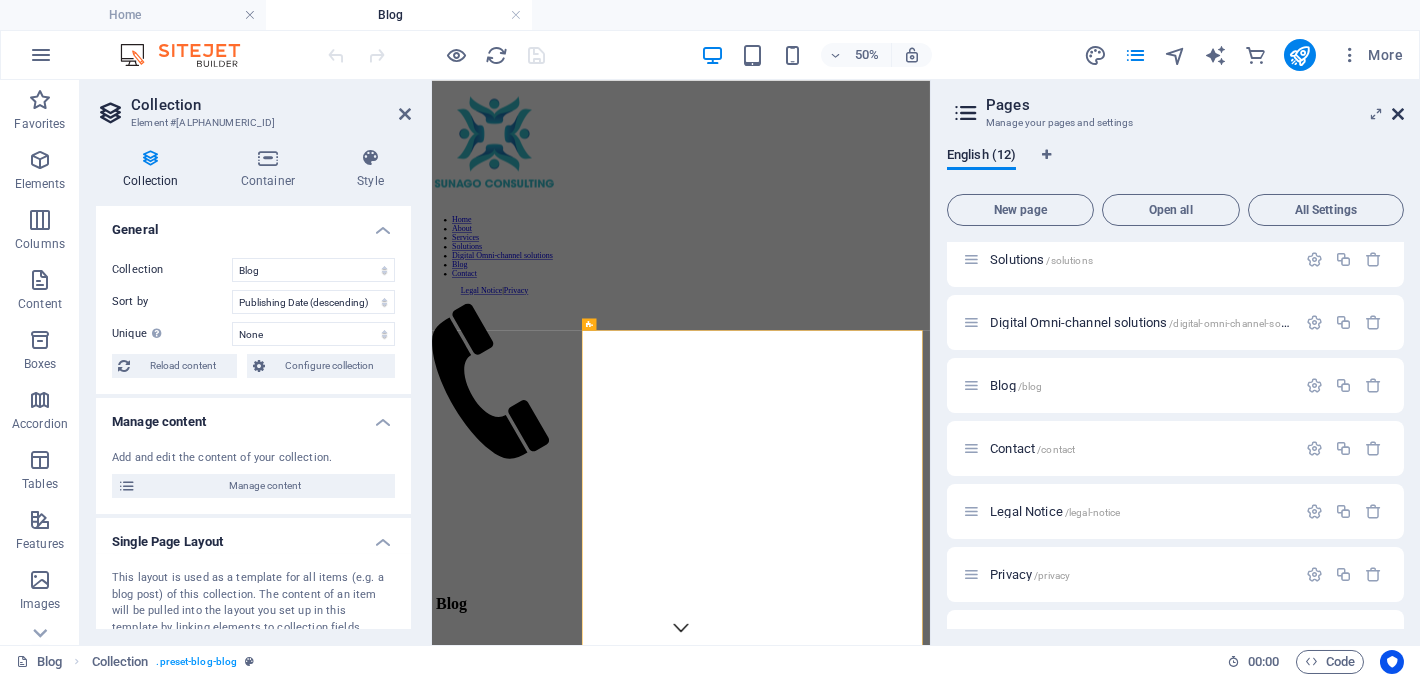 click at bounding box center [1398, 114] 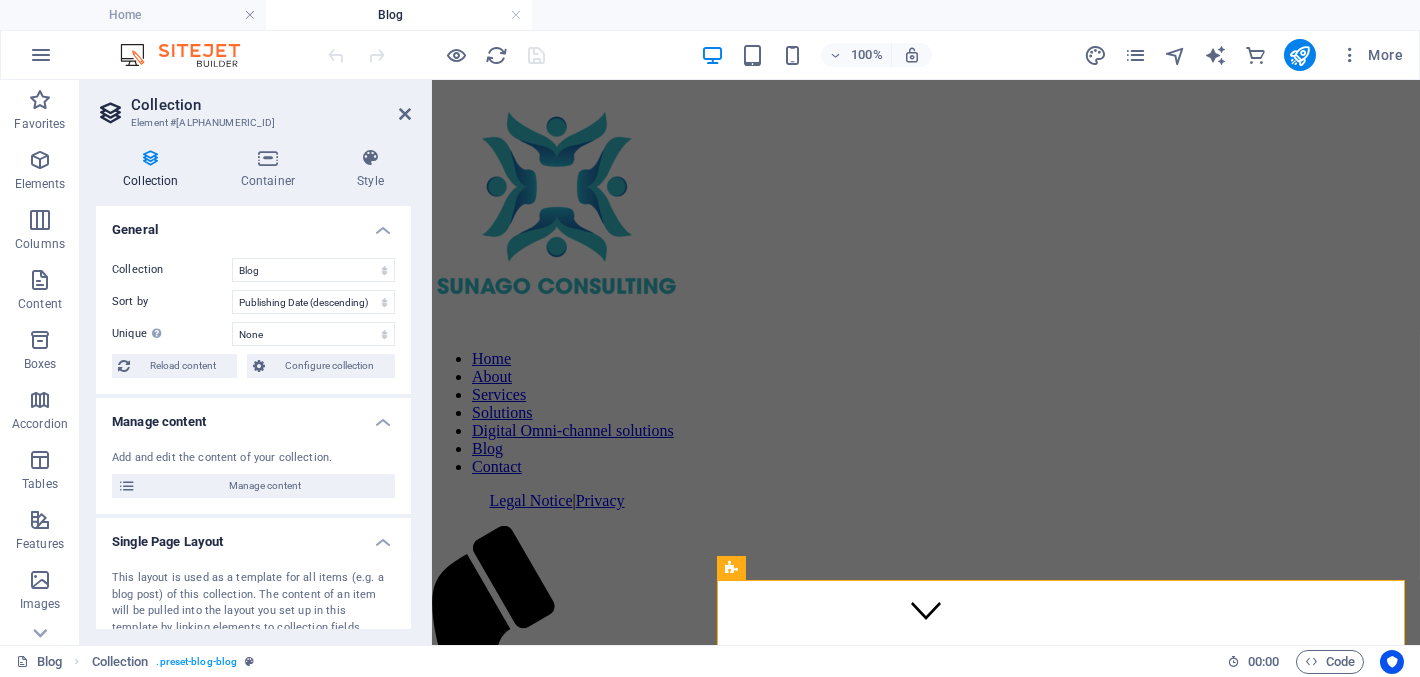 scroll, scrollTop: 99, scrollLeft: 0, axis: vertical 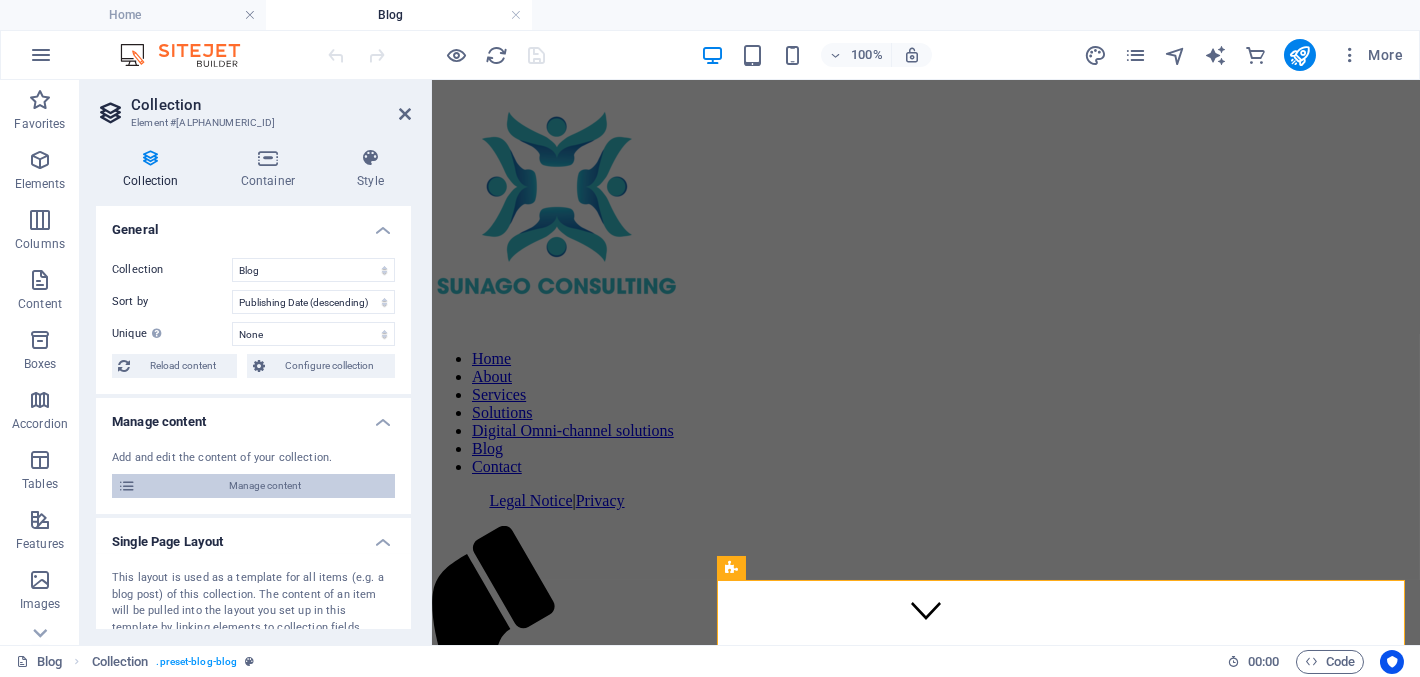 click on "Manage content" at bounding box center (265, 486) 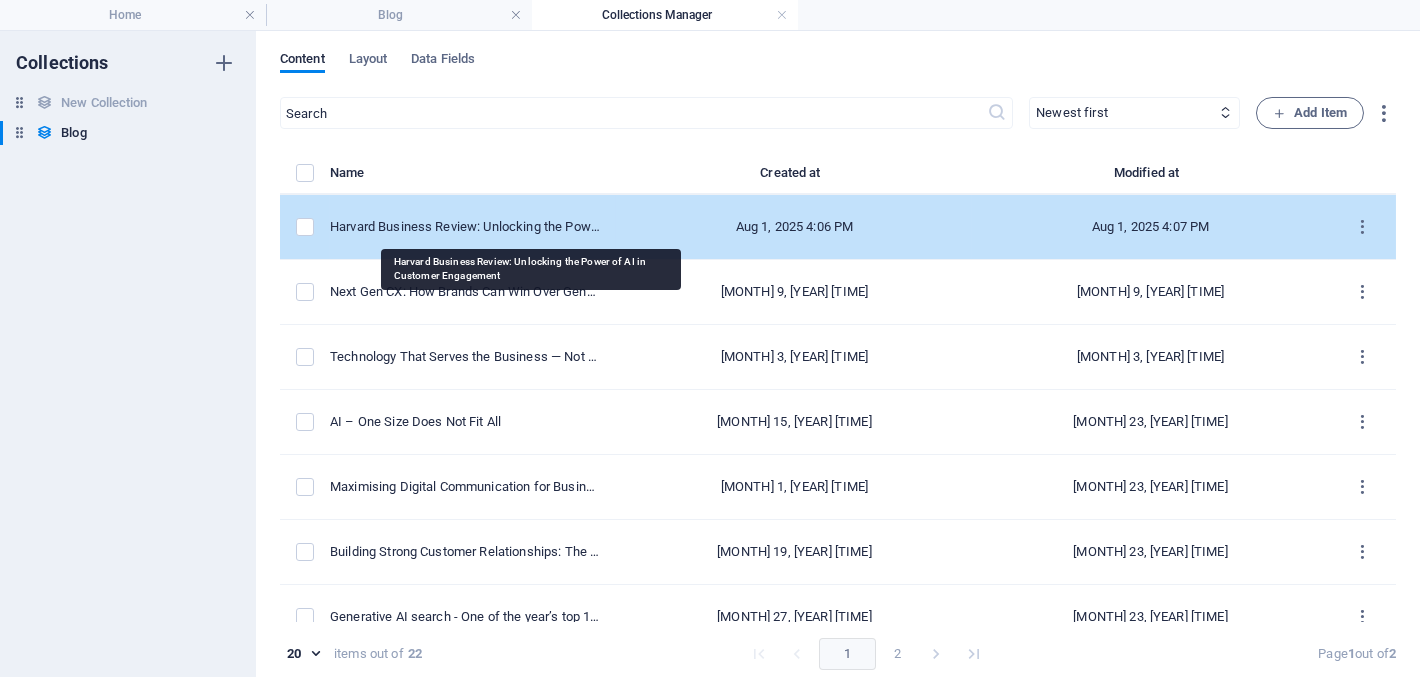 click on "Harvard Business Review: Unlocking the Power of AI in Customer Engagement" at bounding box center (465, 227) 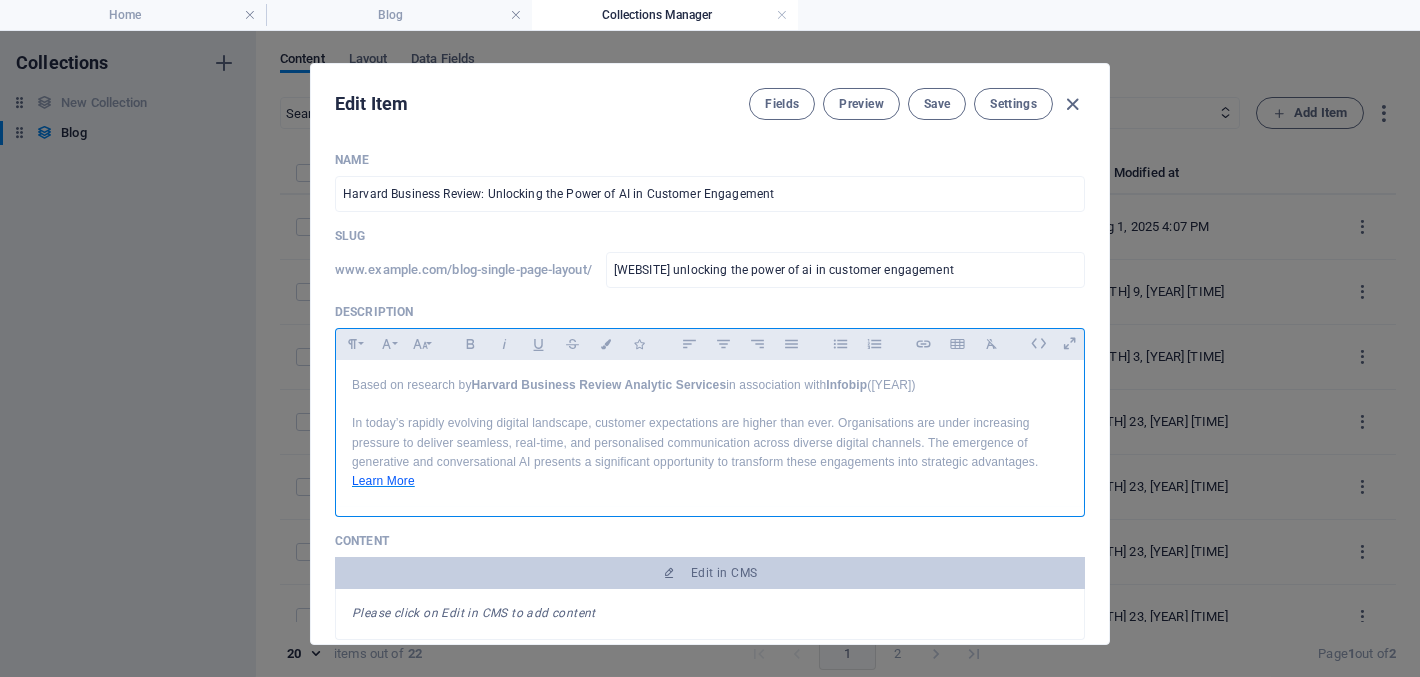 click on "Learn More" at bounding box center [383, 481] 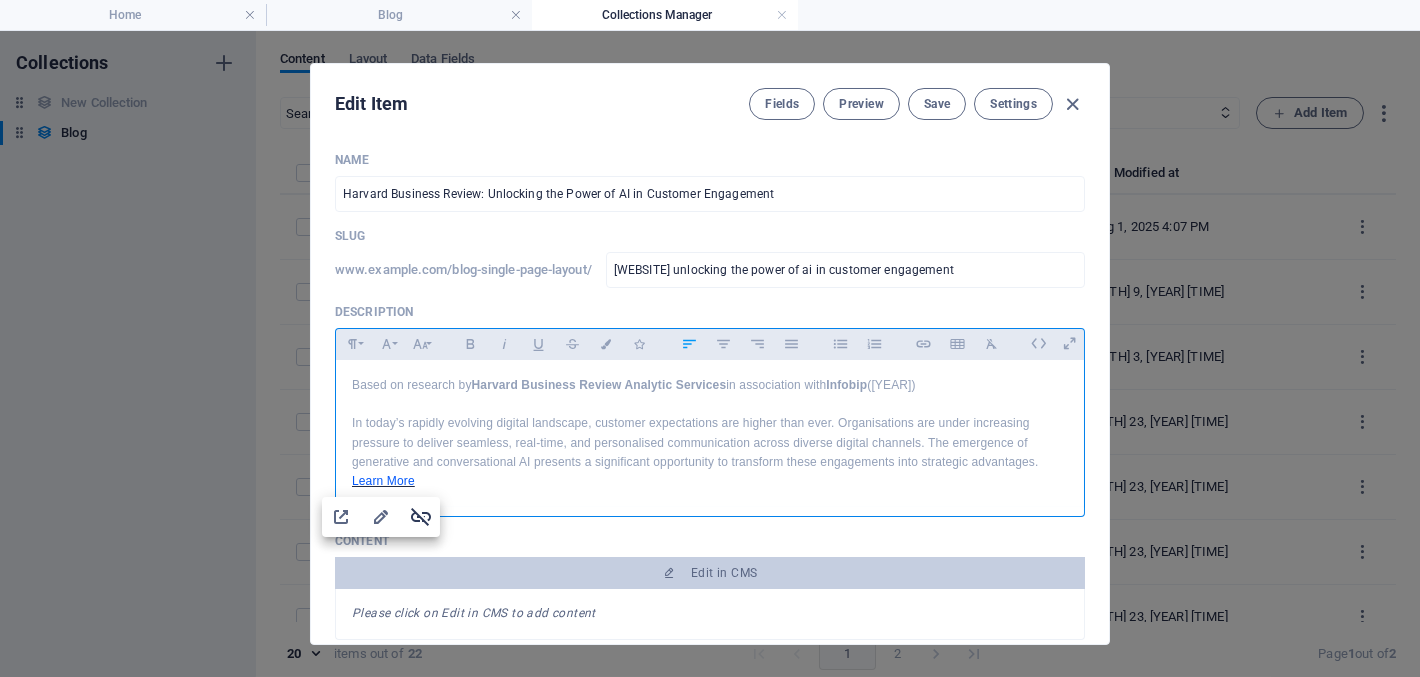 click 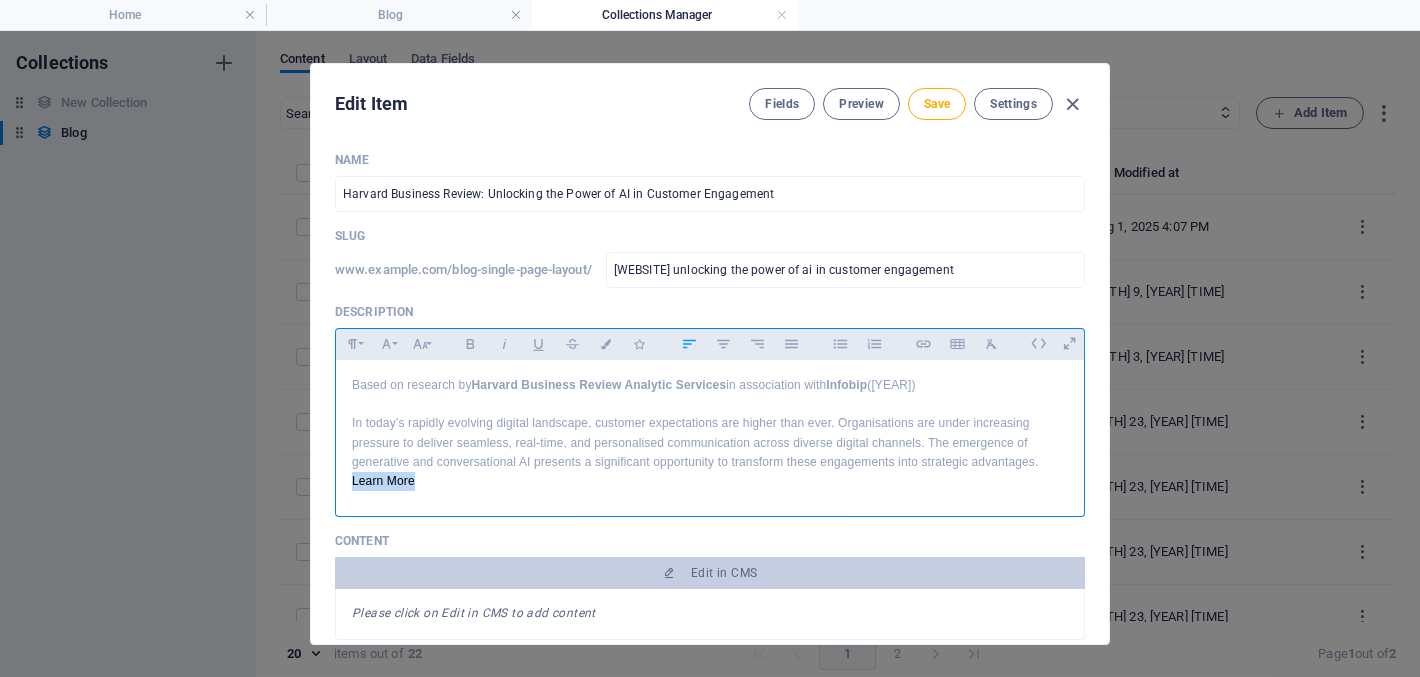 drag, startPoint x: 409, startPoint y: 482, endPoint x: 329, endPoint y: 481, distance: 80.00625 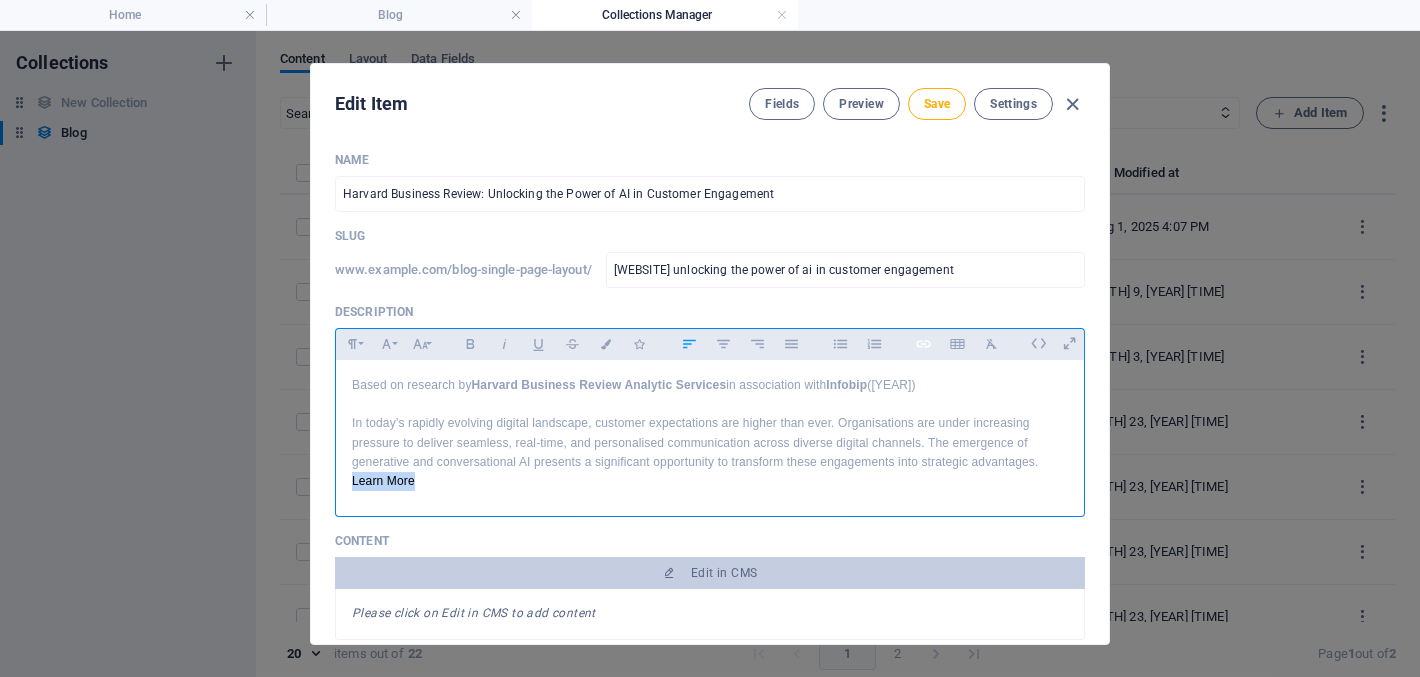click 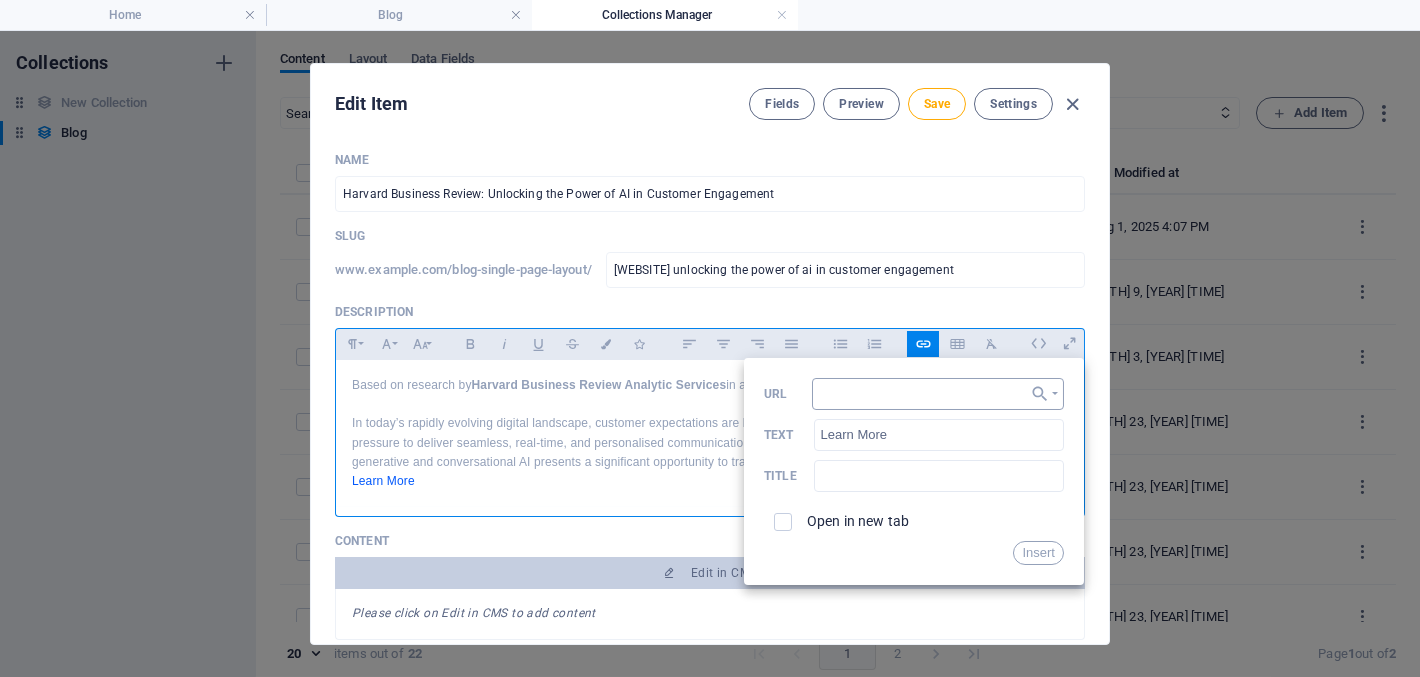 click on "URL" at bounding box center [938, 394] 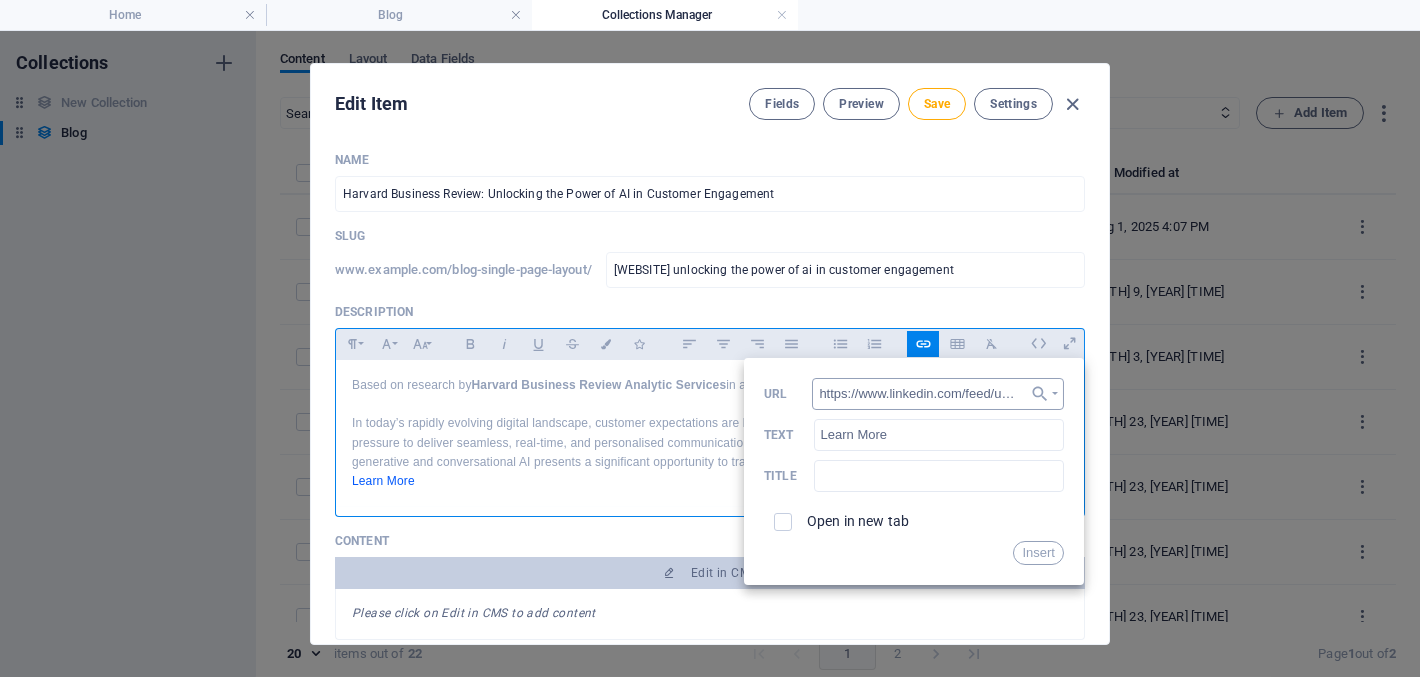 scroll, scrollTop: 0, scrollLeft: 407, axis: horizontal 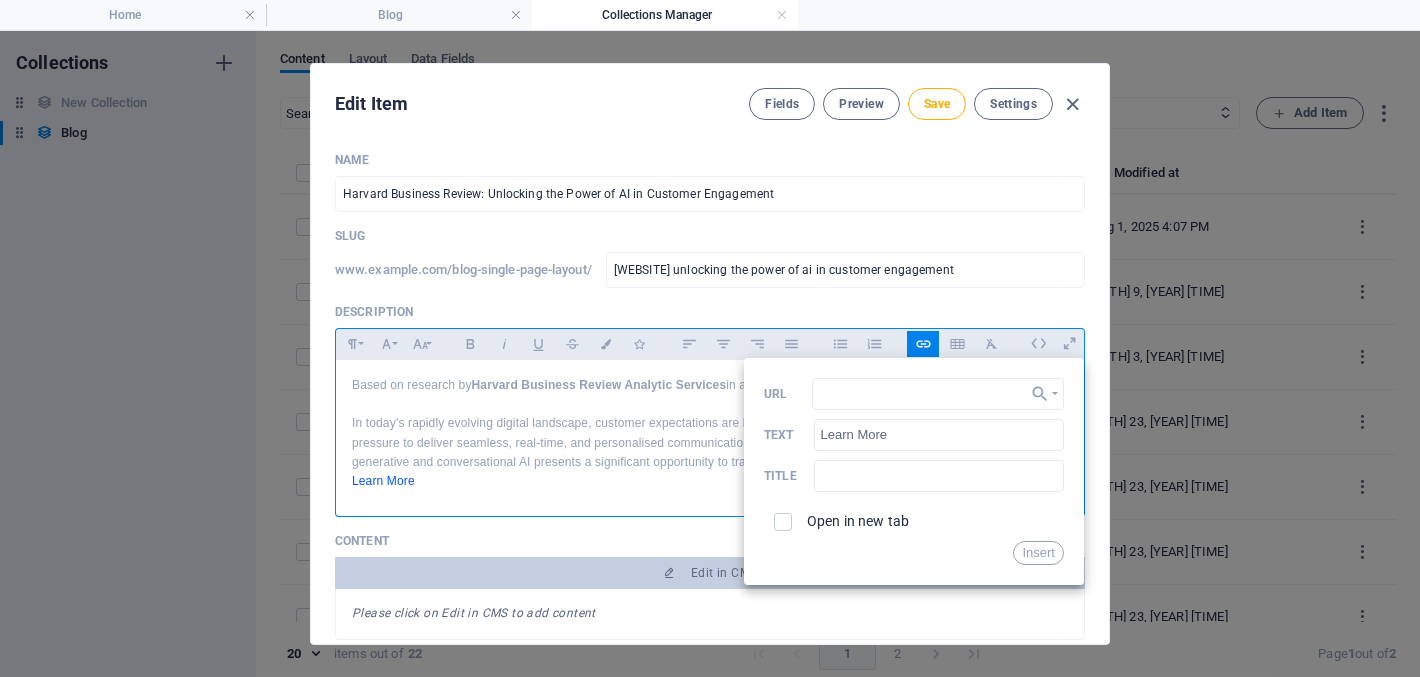 type on "https://www.linkedin.com/feed/update/urn:li:activity:7356926669787455489/?actorCompanyId=103914712" 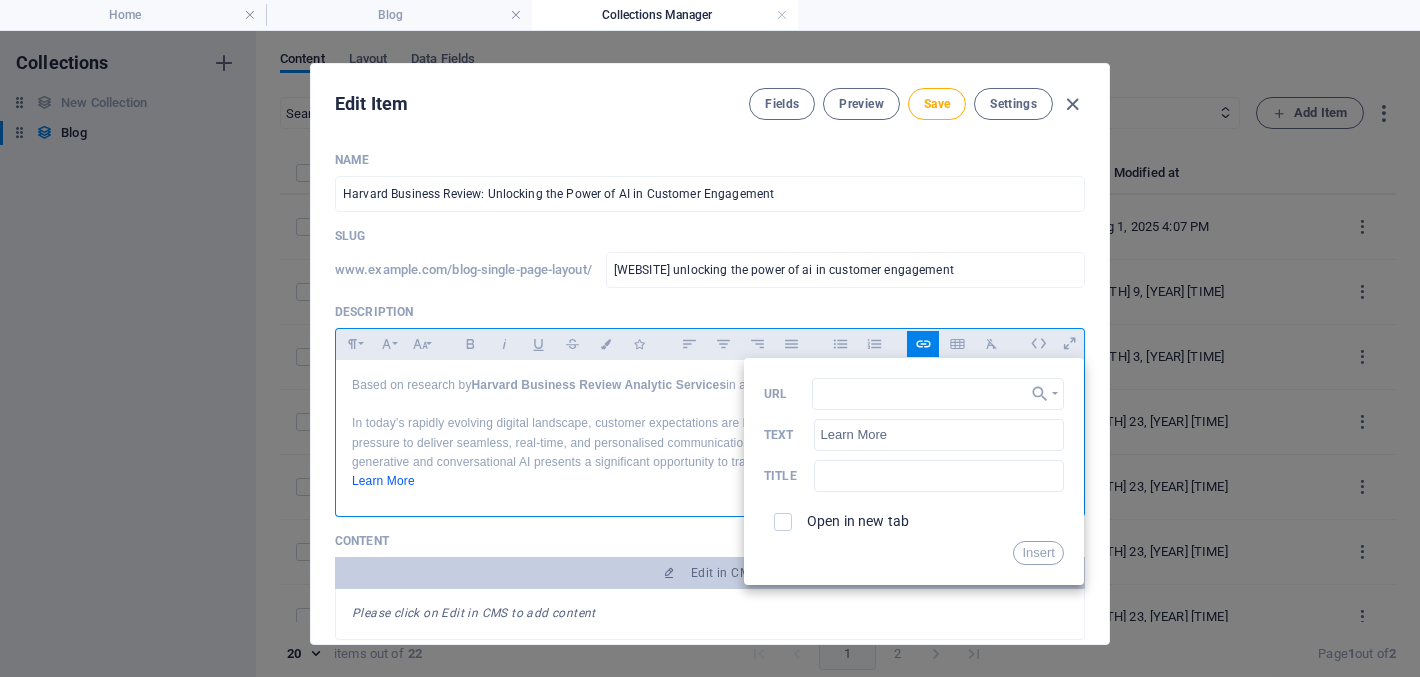 scroll, scrollTop: 0, scrollLeft: 0, axis: both 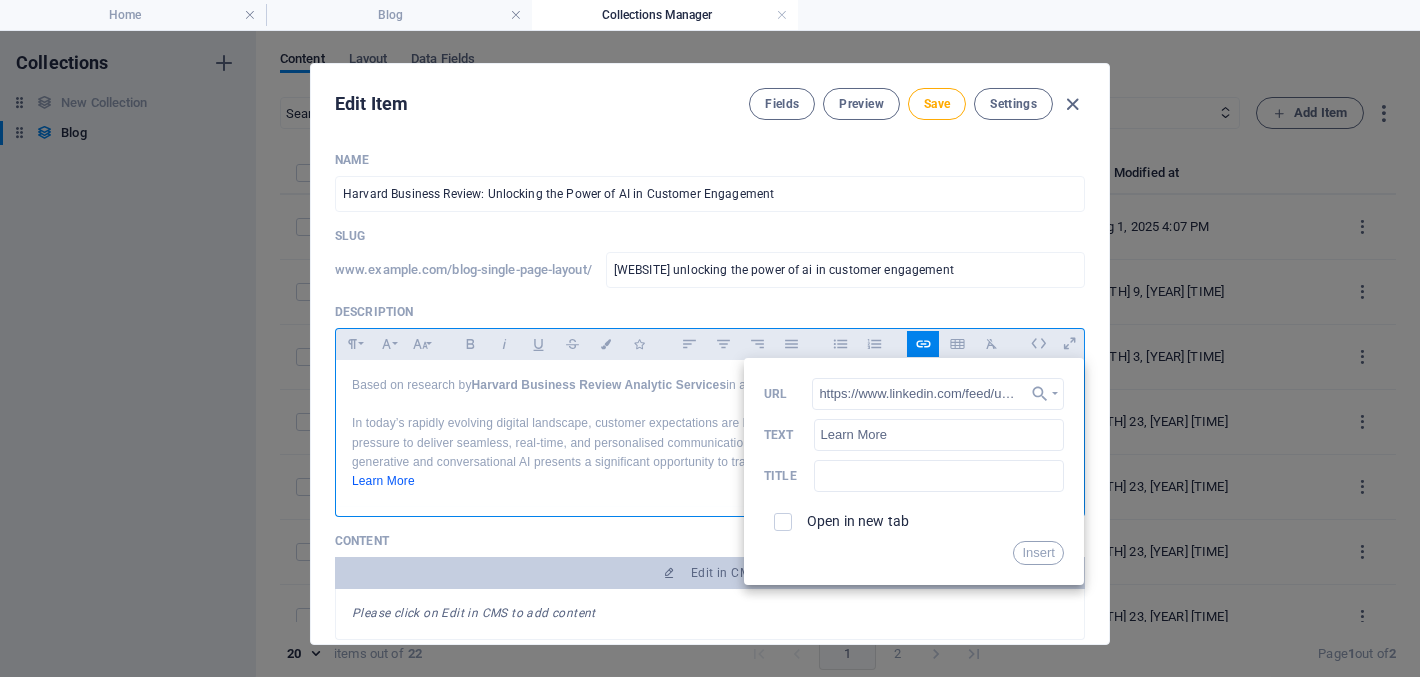 click on "Content" at bounding box center [710, 541] 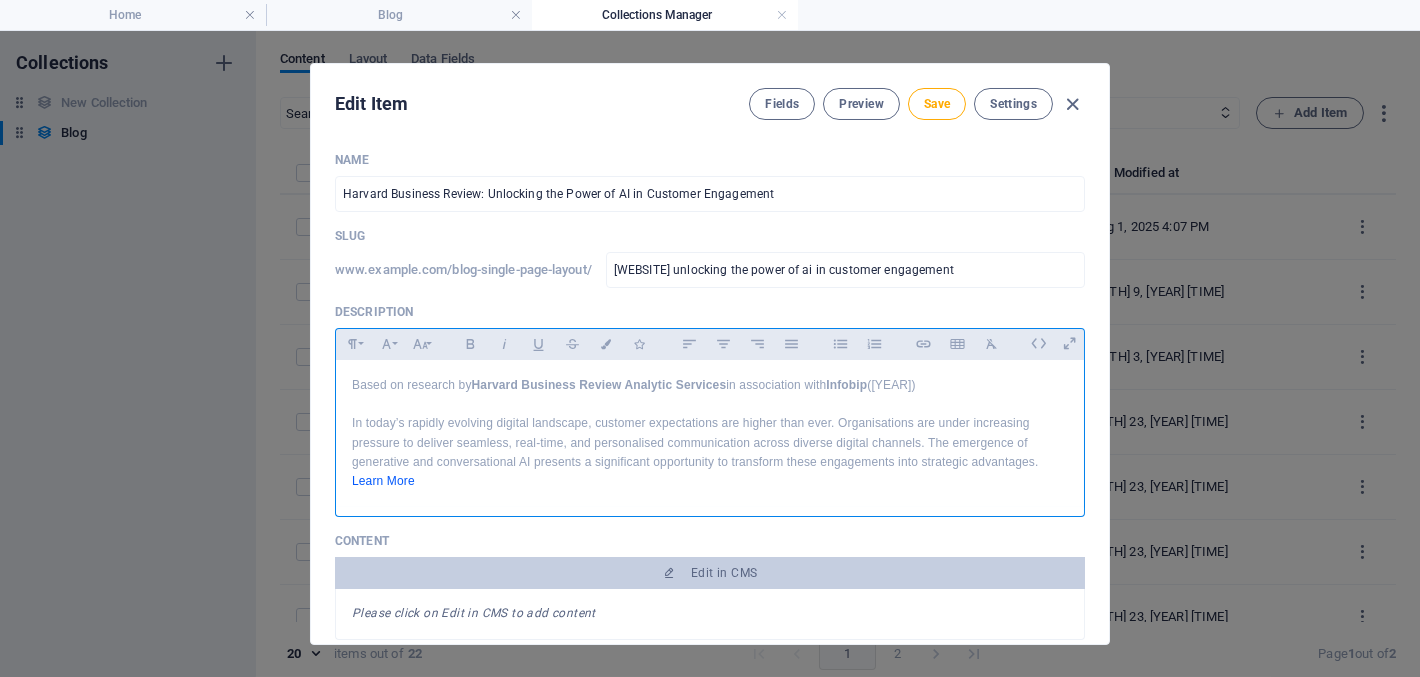 scroll, scrollTop: 99, scrollLeft: 0, axis: vertical 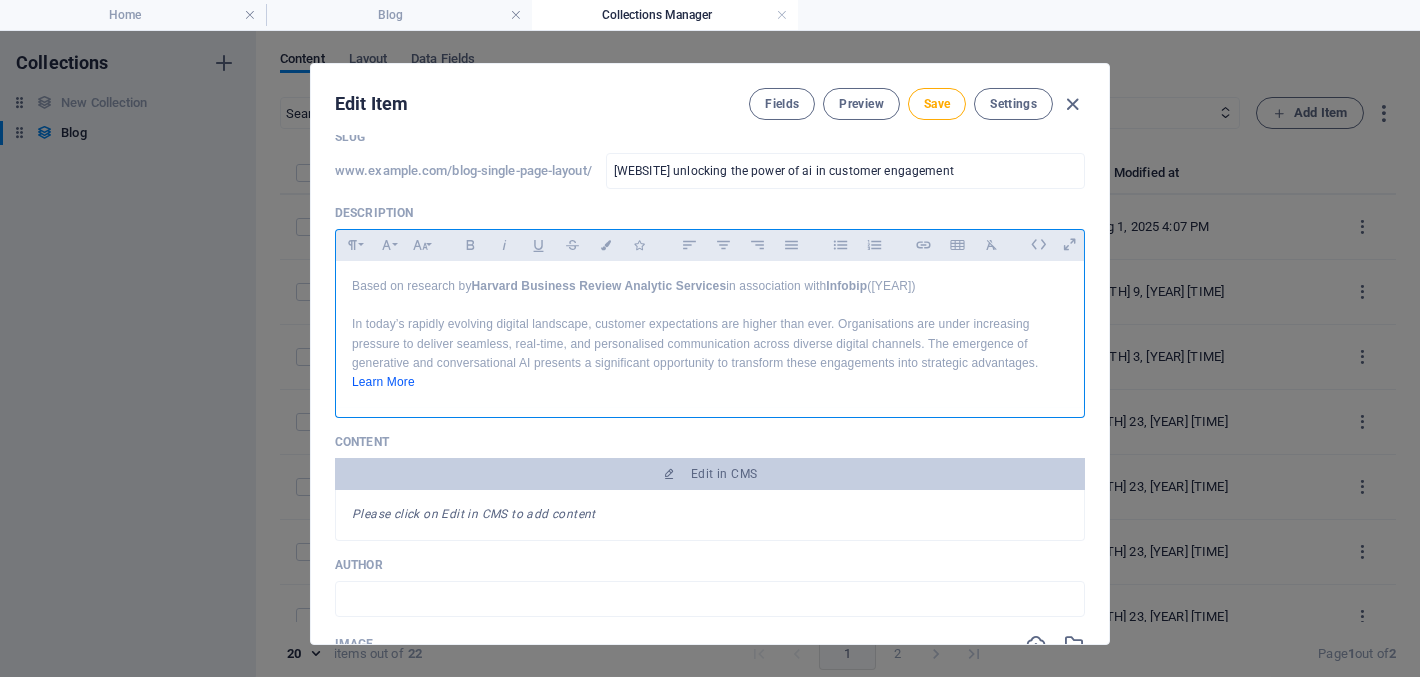 click on "Learn More" at bounding box center (383, 382) 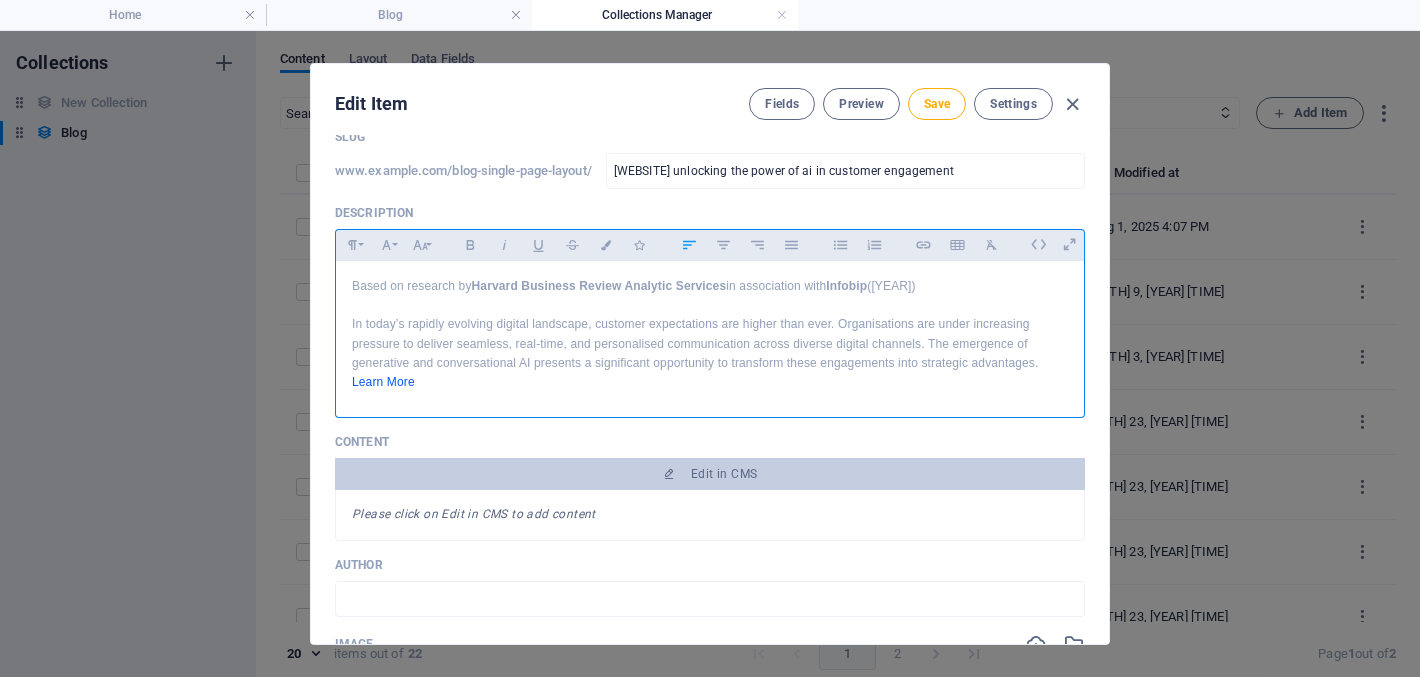 click on "Learn More" at bounding box center [383, 382] 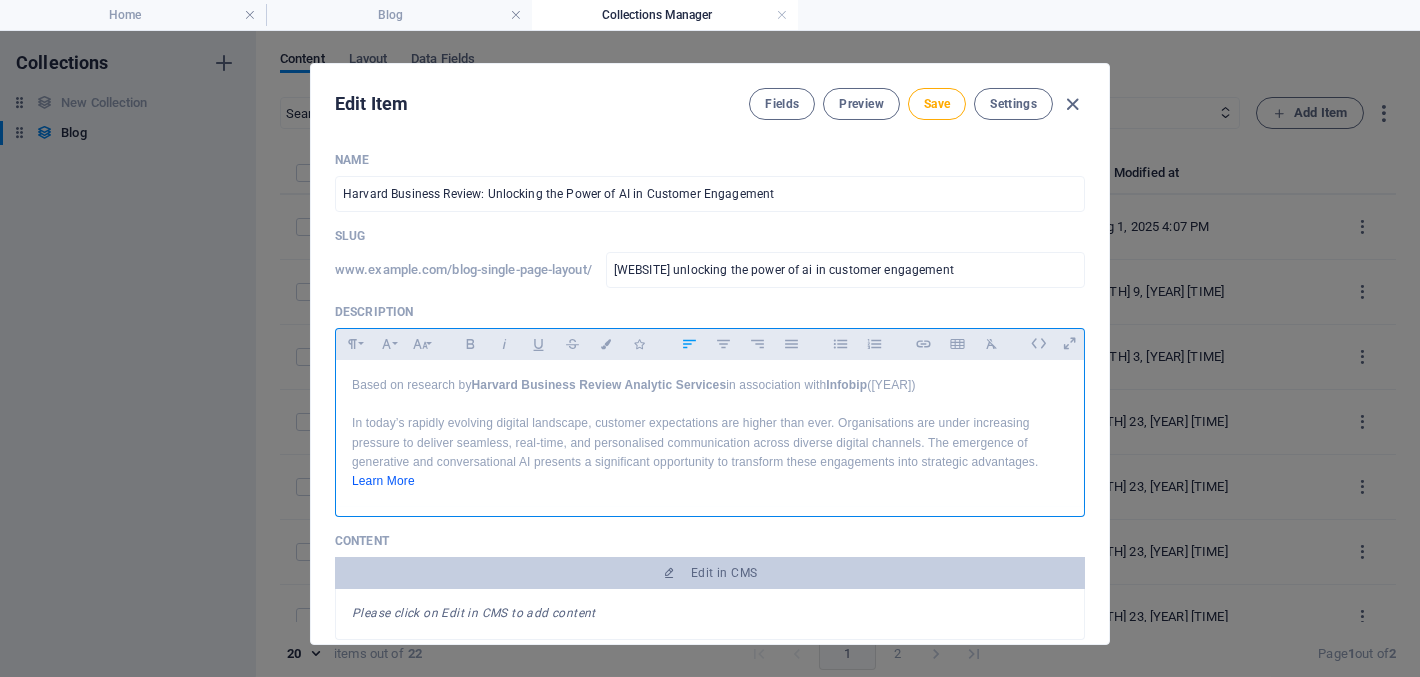 scroll, scrollTop: 99, scrollLeft: 0, axis: vertical 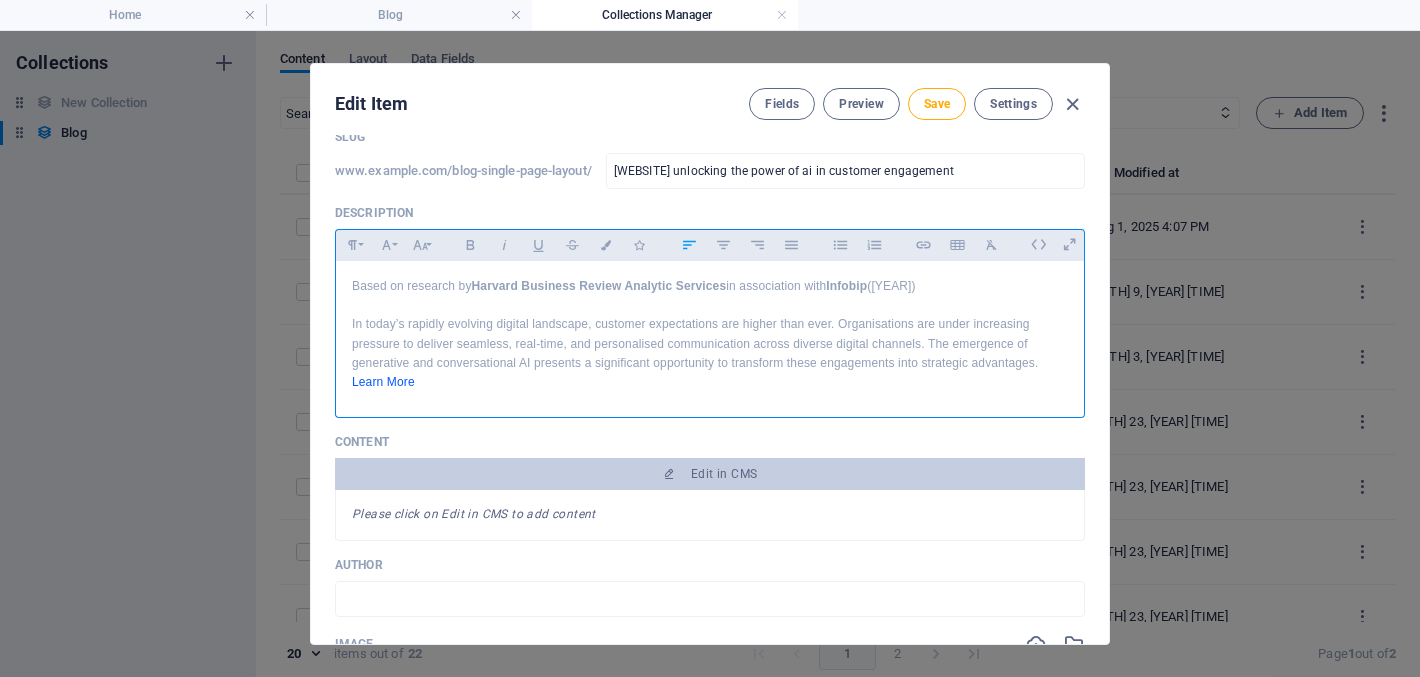 click on "Learn More" at bounding box center (383, 382) 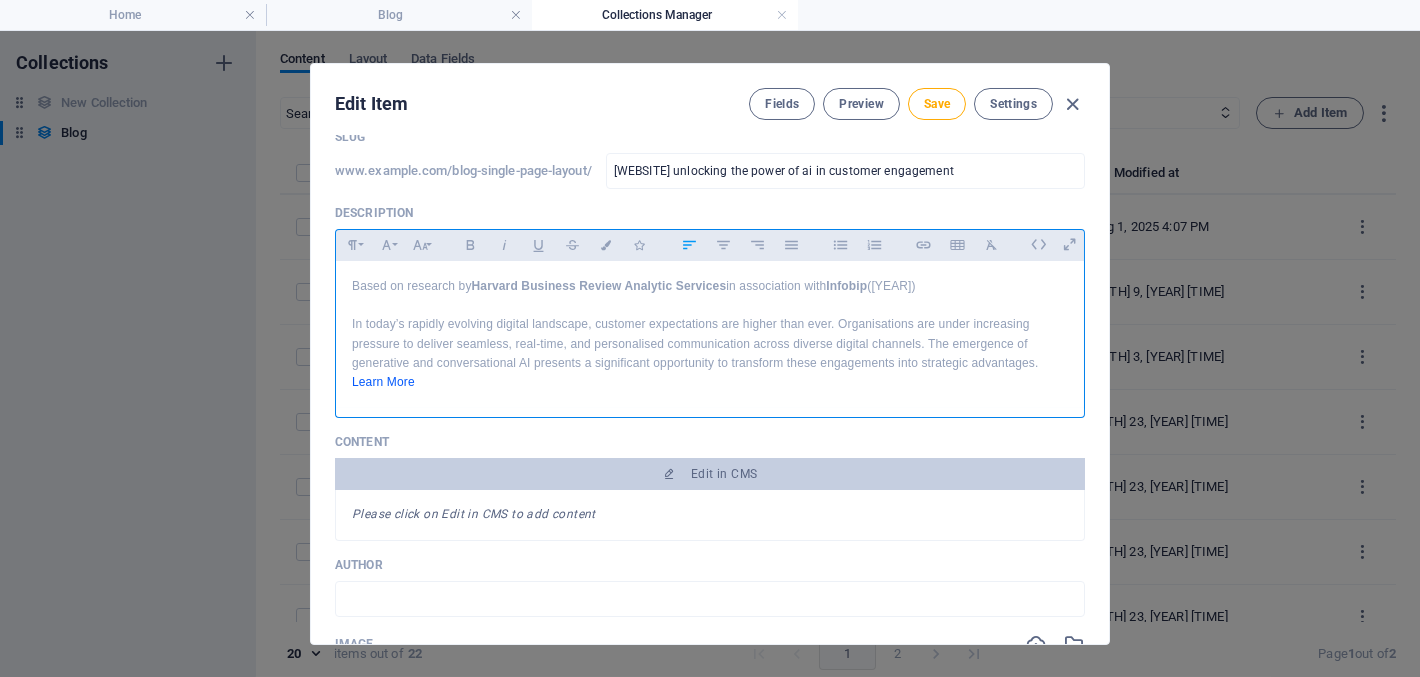 drag, startPoint x: 396, startPoint y: 380, endPoint x: 375, endPoint y: 380, distance: 21 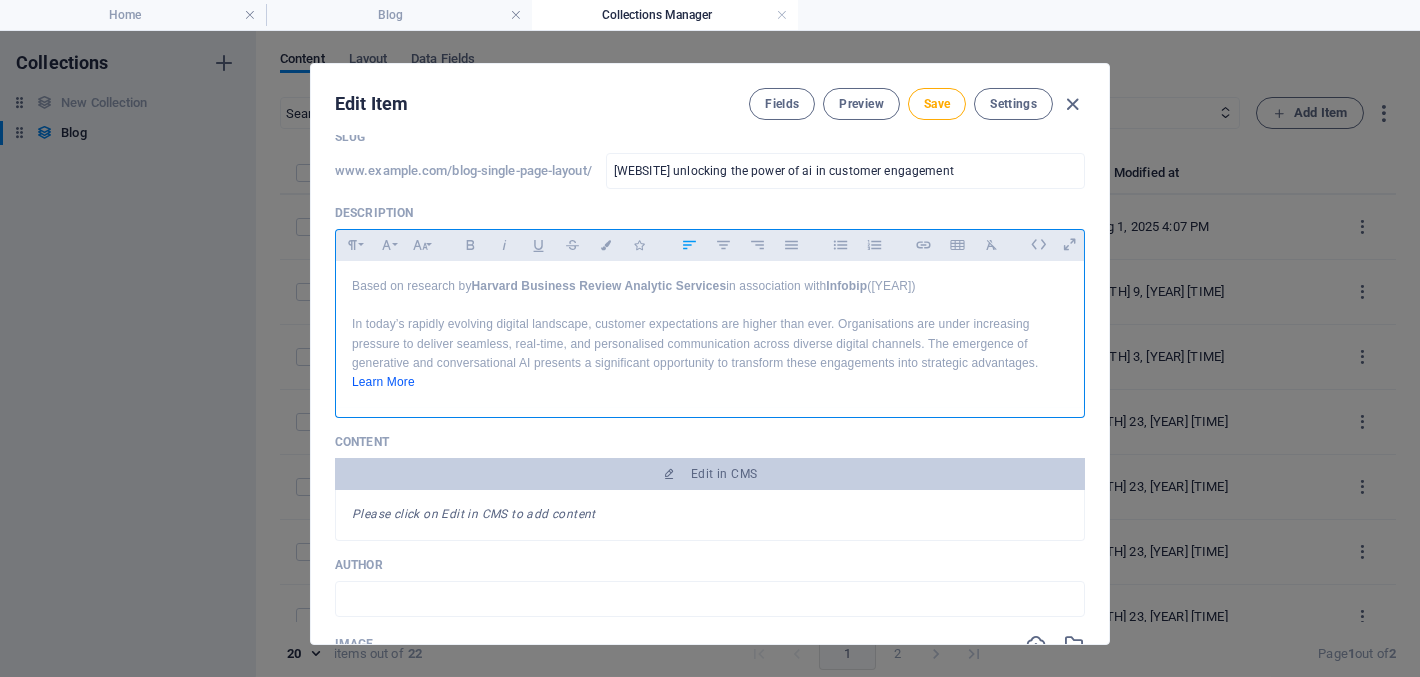 click on "Learn More" at bounding box center [383, 382] 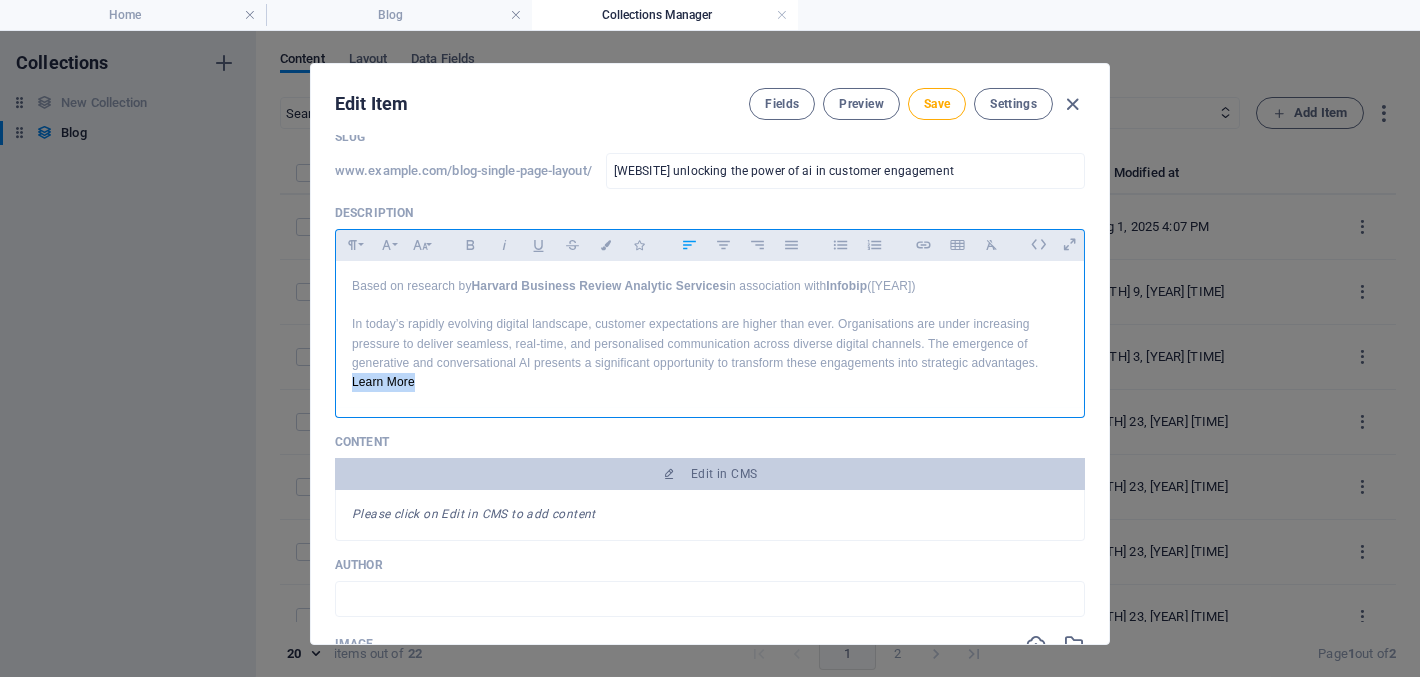 drag, startPoint x: 429, startPoint y: 379, endPoint x: 332, endPoint y: 379, distance: 97 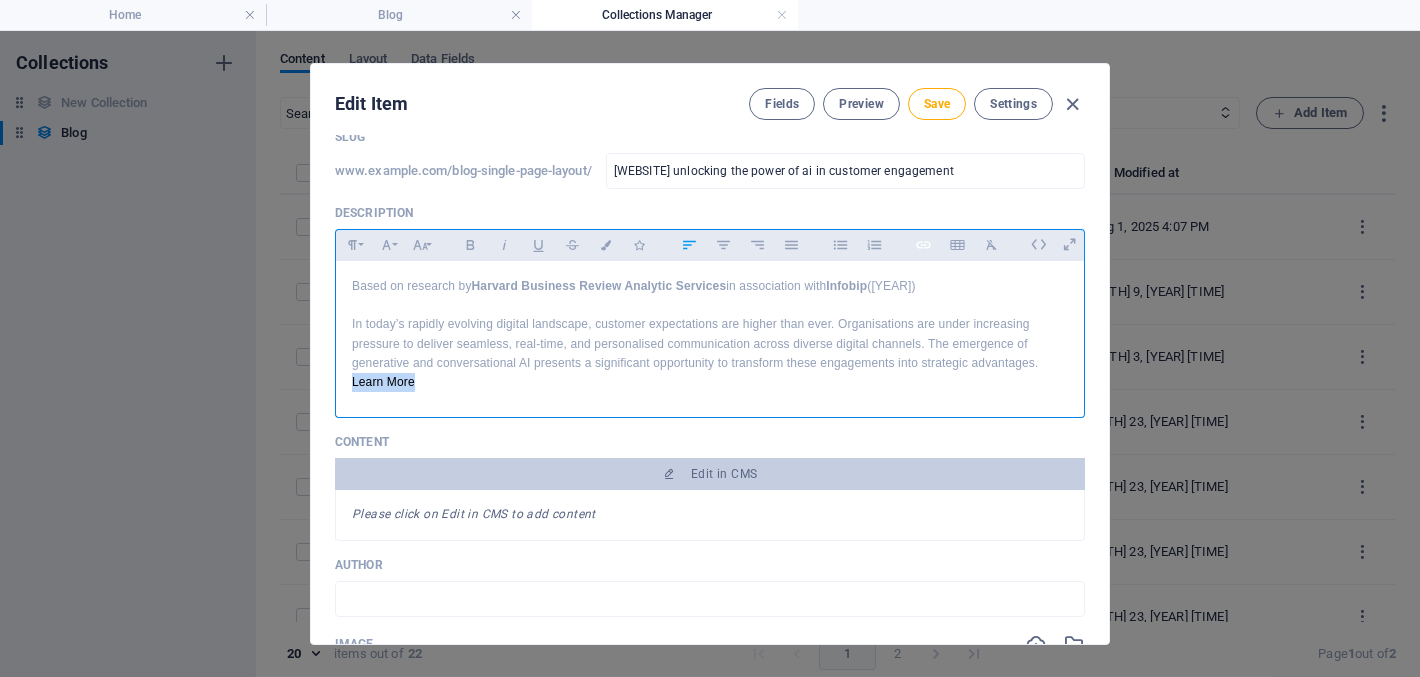 type 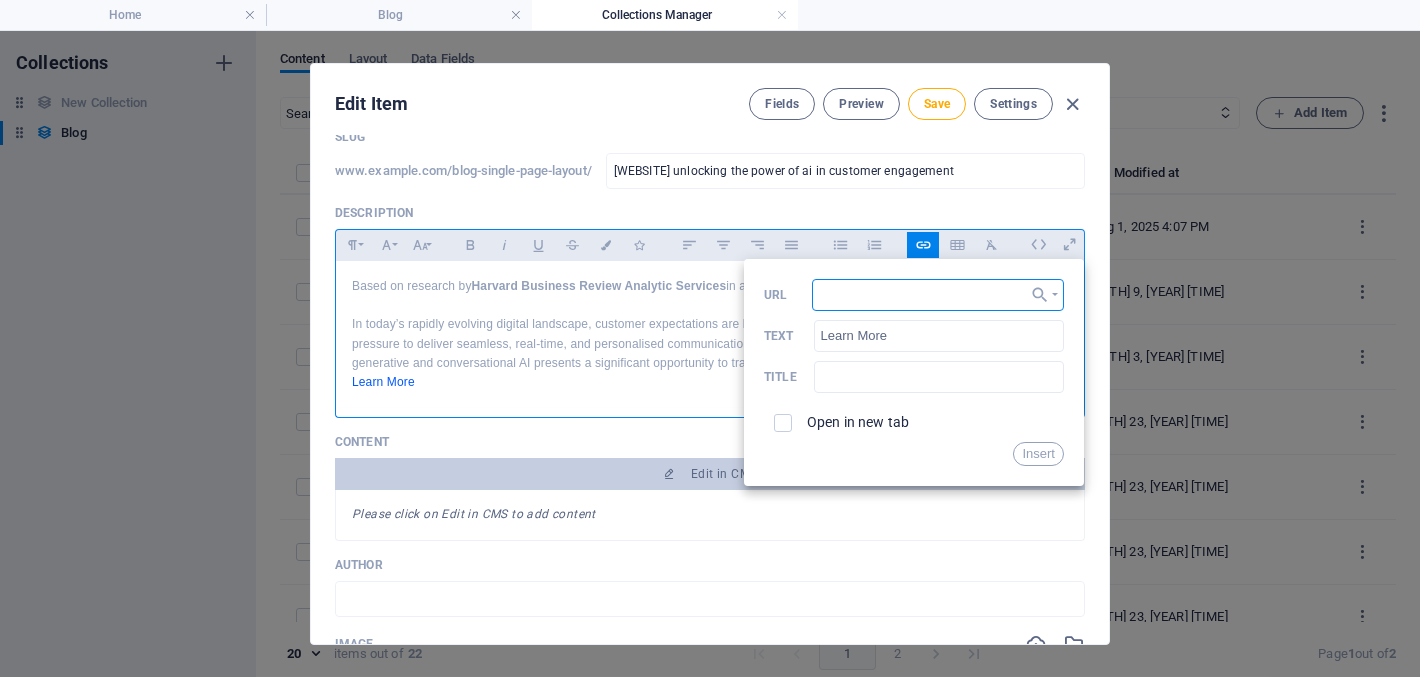 click on "URL" at bounding box center (938, 295) 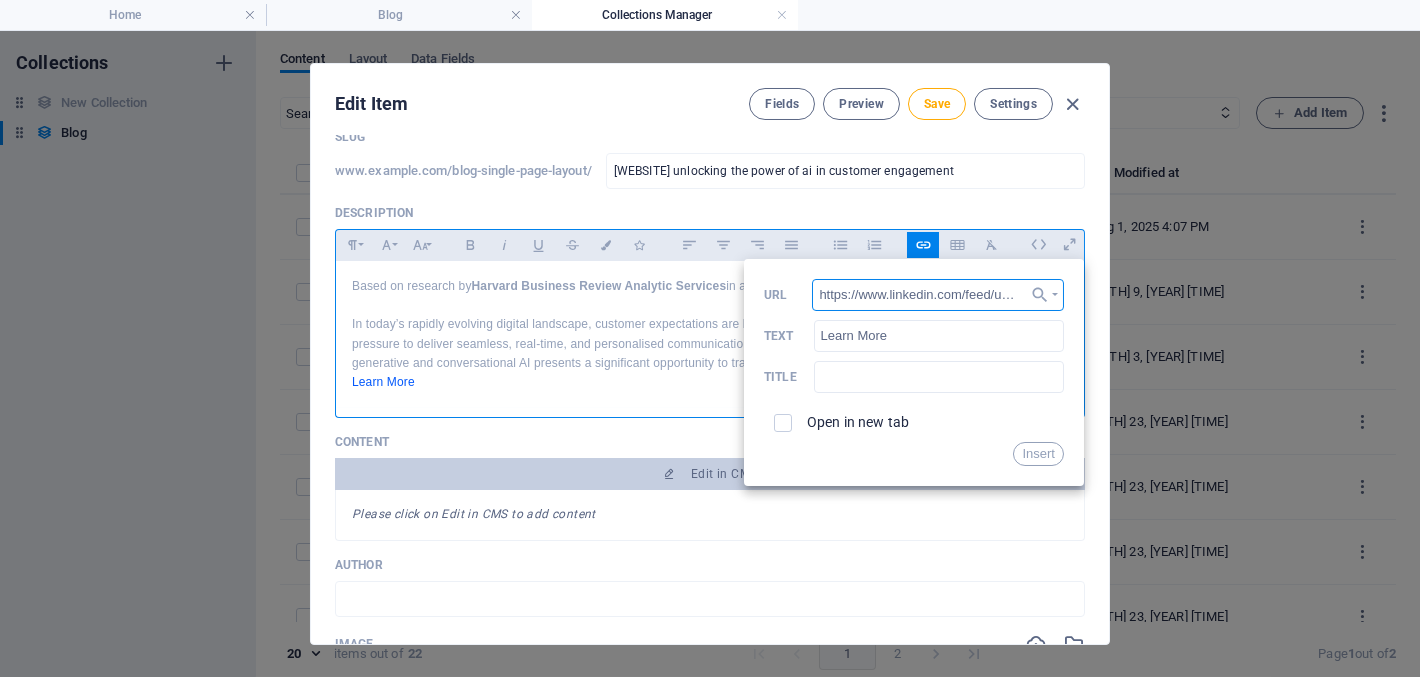 scroll, scrollTop: 0, scrollLeft: 407, axis: horizontal 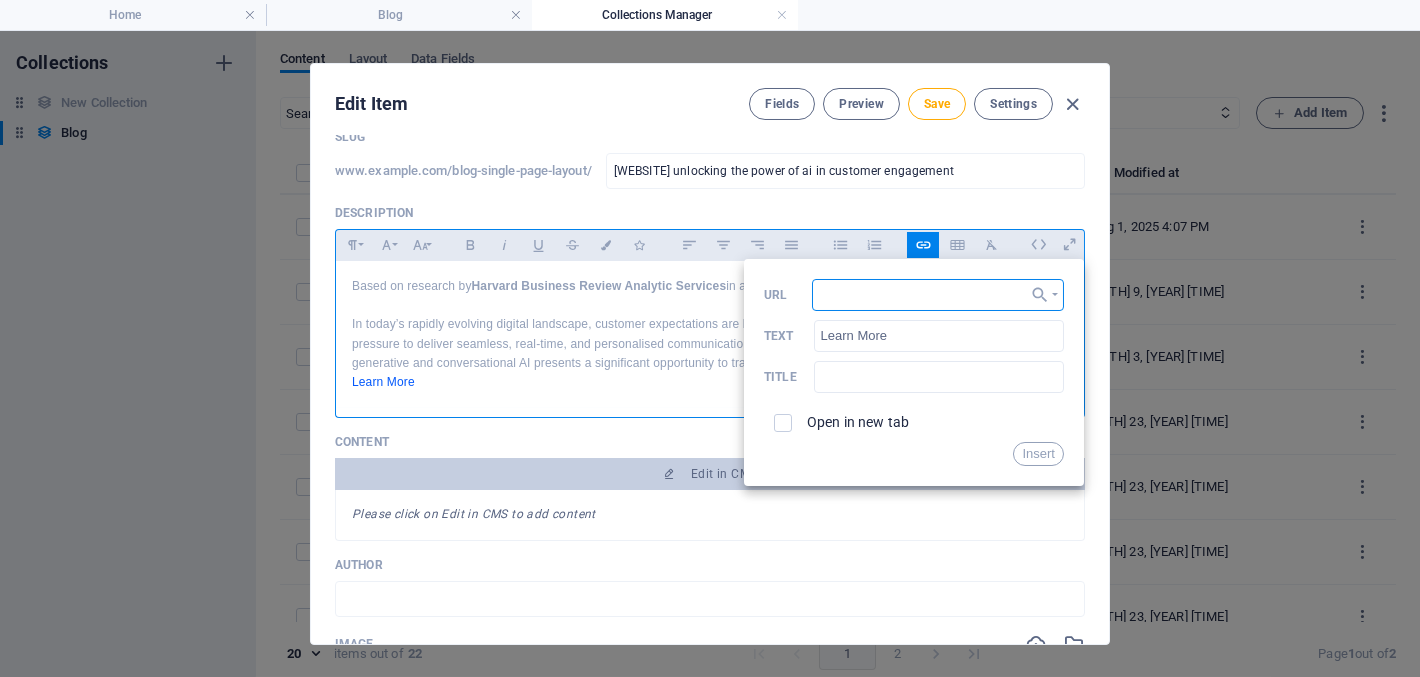 type on "https://www.linkedin.com/feed/update/urn:li:activity:7356926669787455489/?actorCompanyId=103914712" 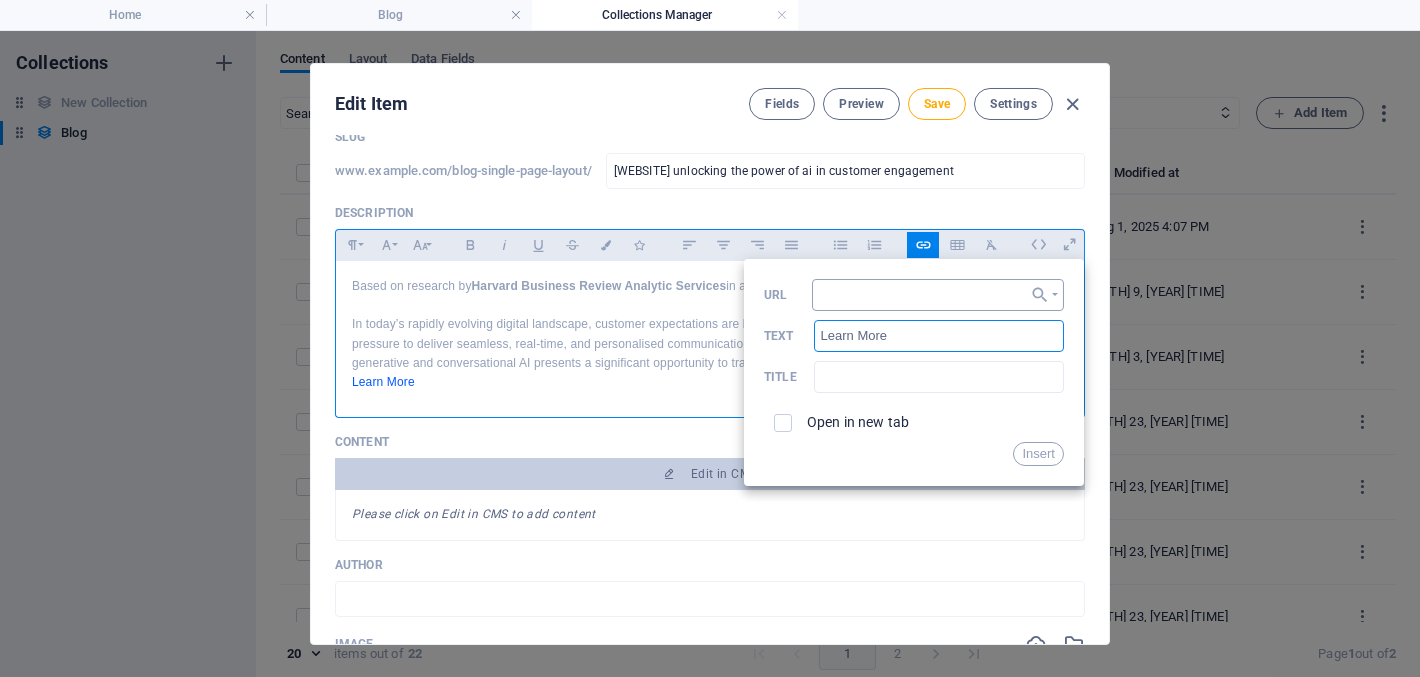 scroll, scrollTop: 0, scrollLeft: 0, axis: both 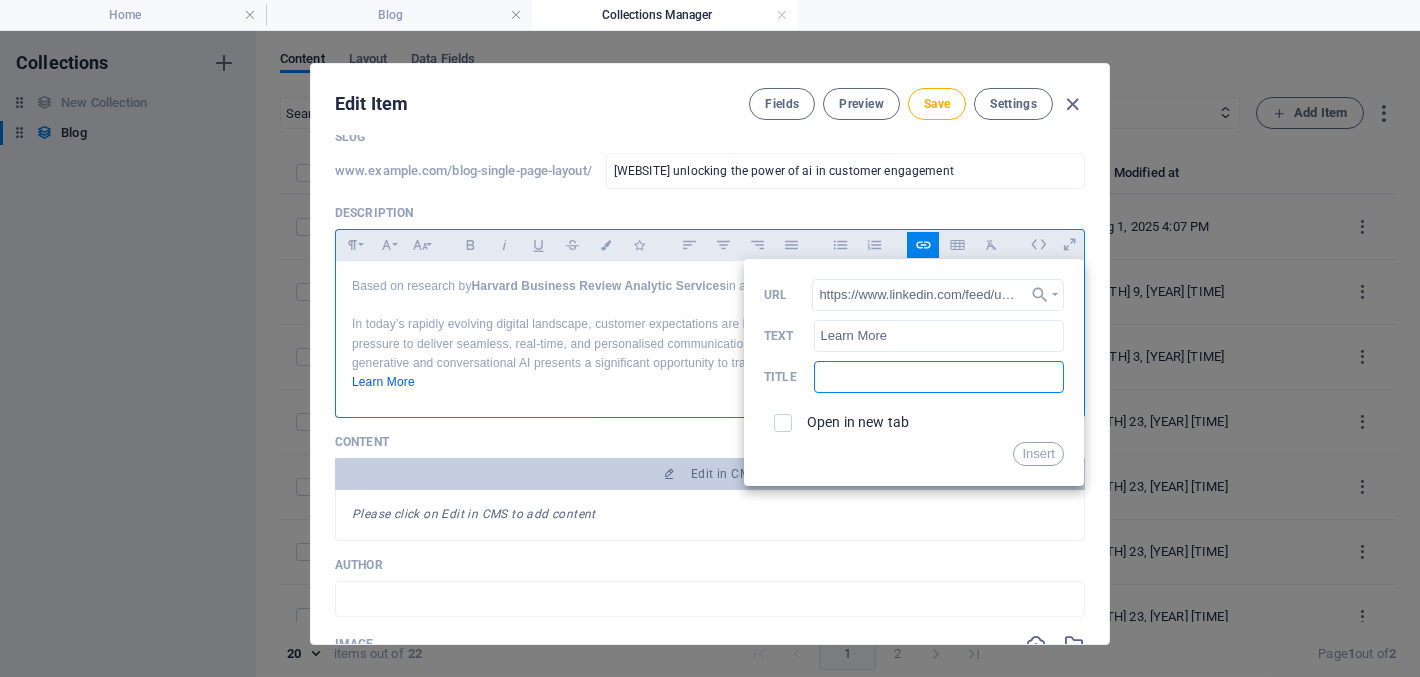 click at bounding box center [939, 377] 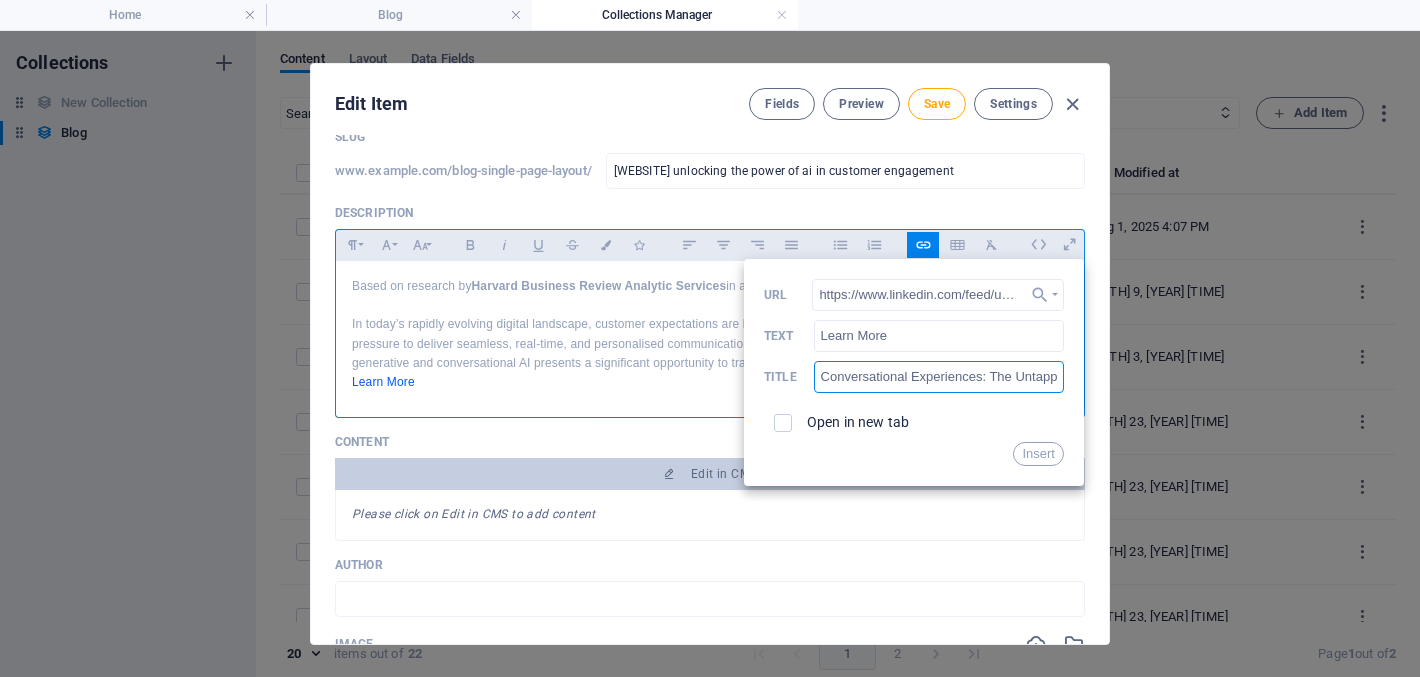 scroll, scrollTop: 0, scrollLeft: 248, axis: horizontal 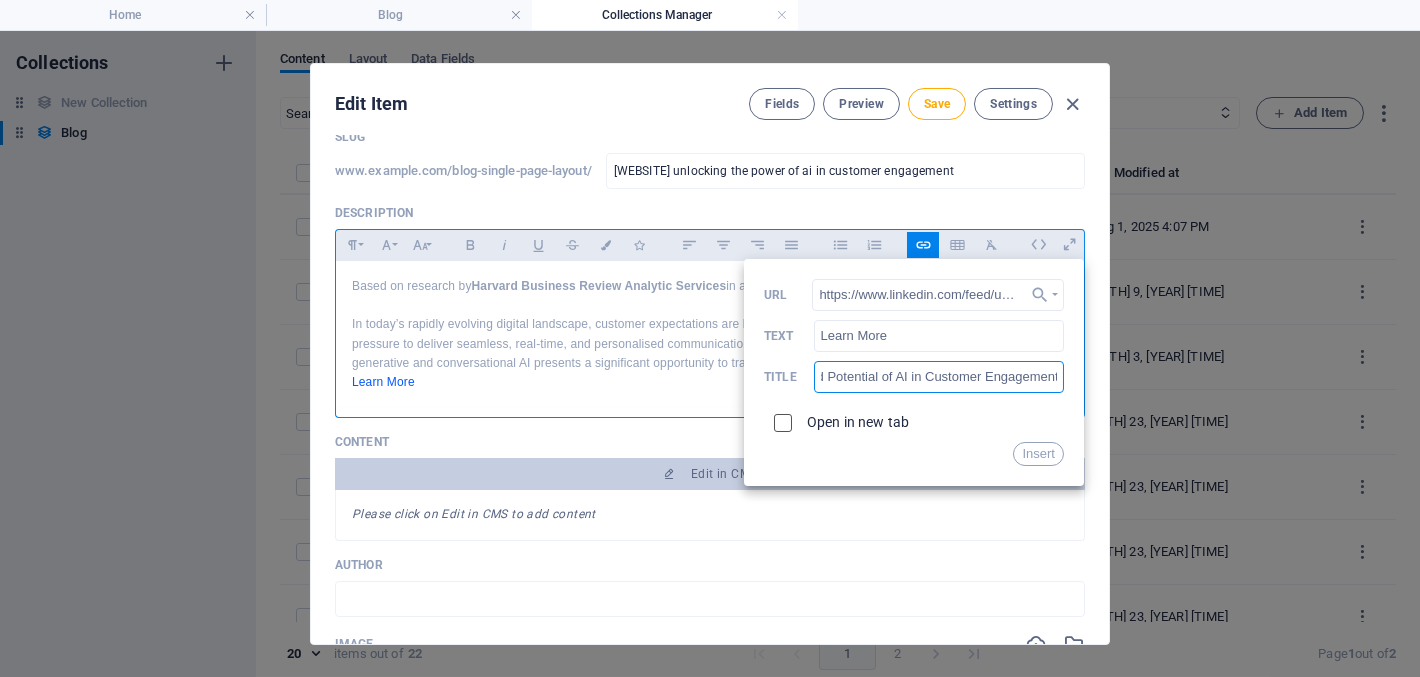 type on "Conversational Experiences: The Untapped Potential of AI in Customer Engagement" 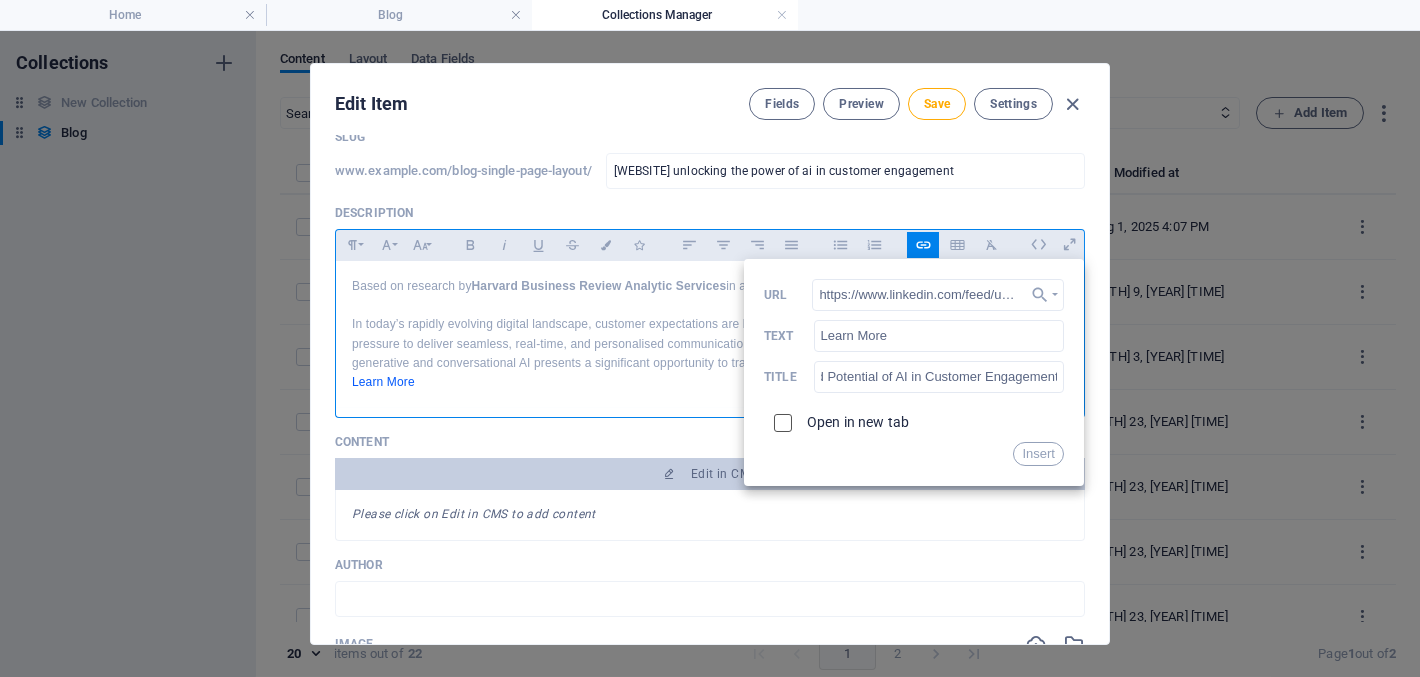 click at bounding box center [780, 420] 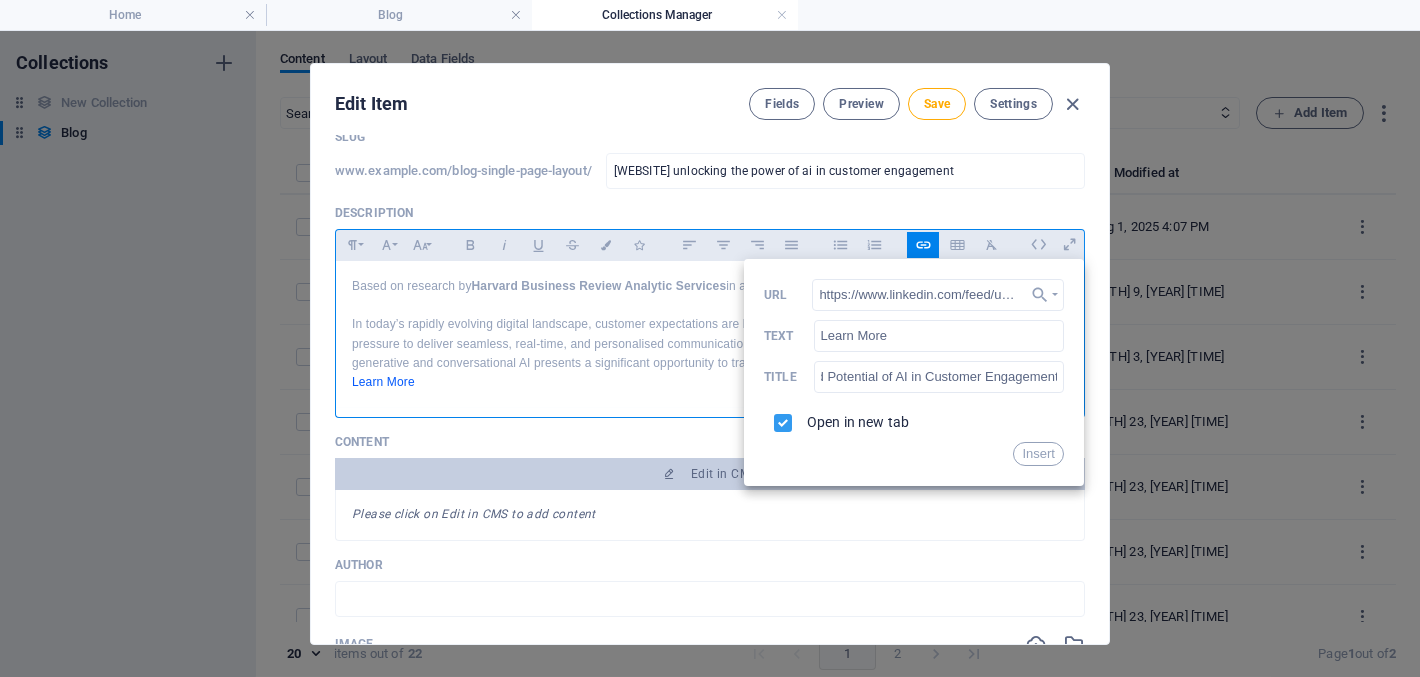 scroll, scrollTop: 0, scrollLeft: 0, axis: both 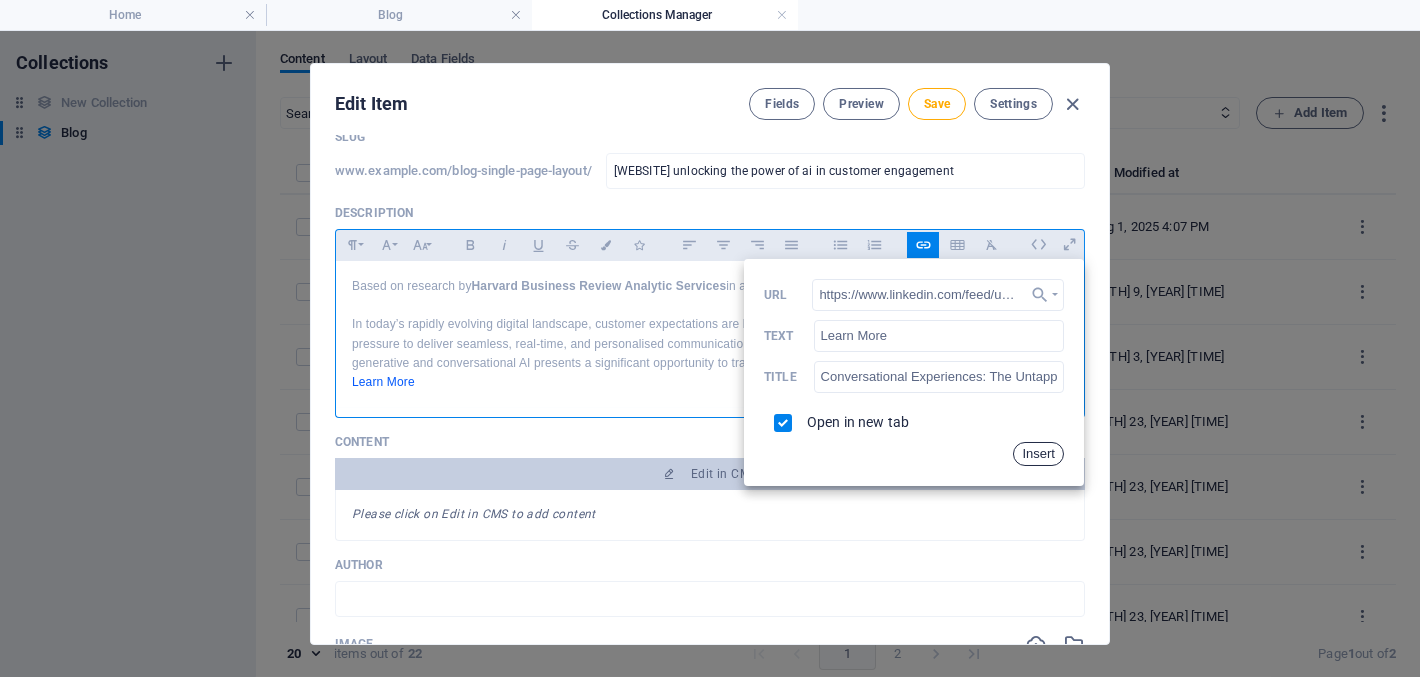click on "Insert" at bounding box center (1038, 454) 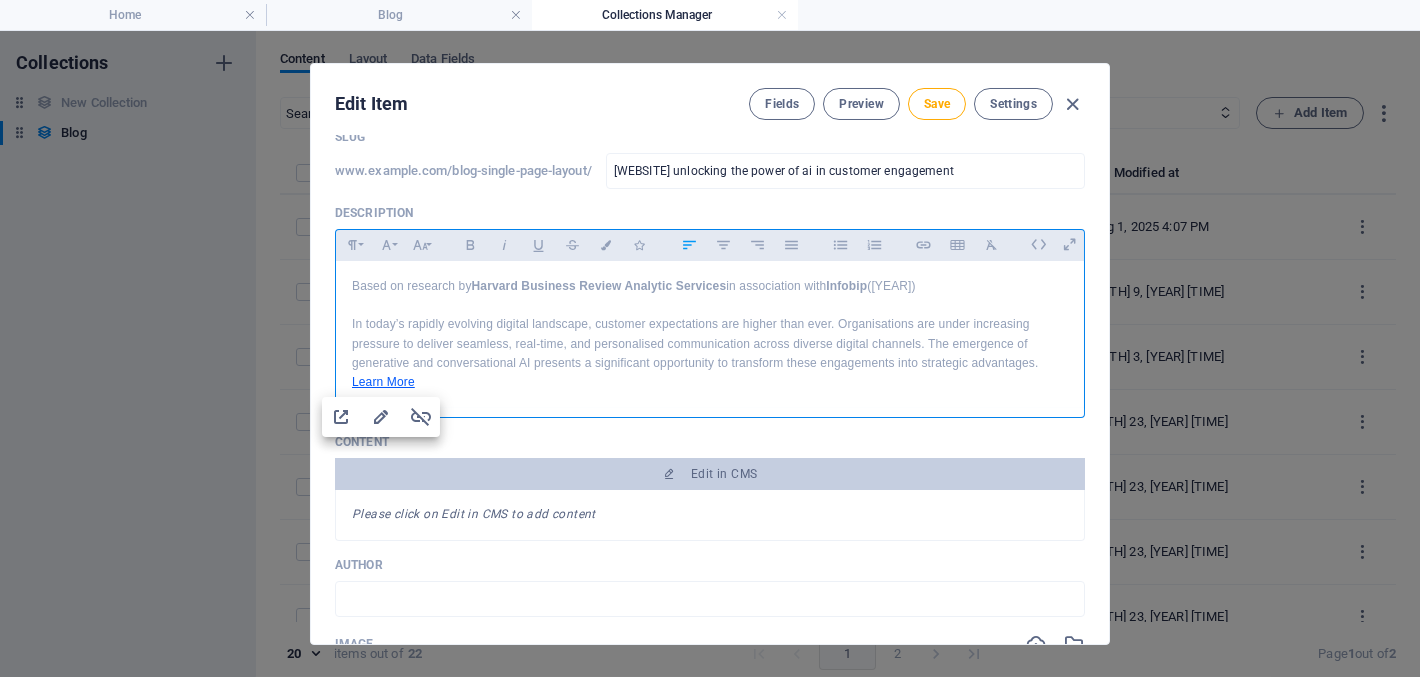 click on "In today’s rapidly evolving digital landscape, customer expectations are higher than ever. Organisations are under increasing pressure to deliver seamless, real-time, and personalised communication across diverse digital channels. The emergence of generative and conversational AI presents a significant opportunity to transform these engagements into strategic advantages." at bounding box center (710, 344) 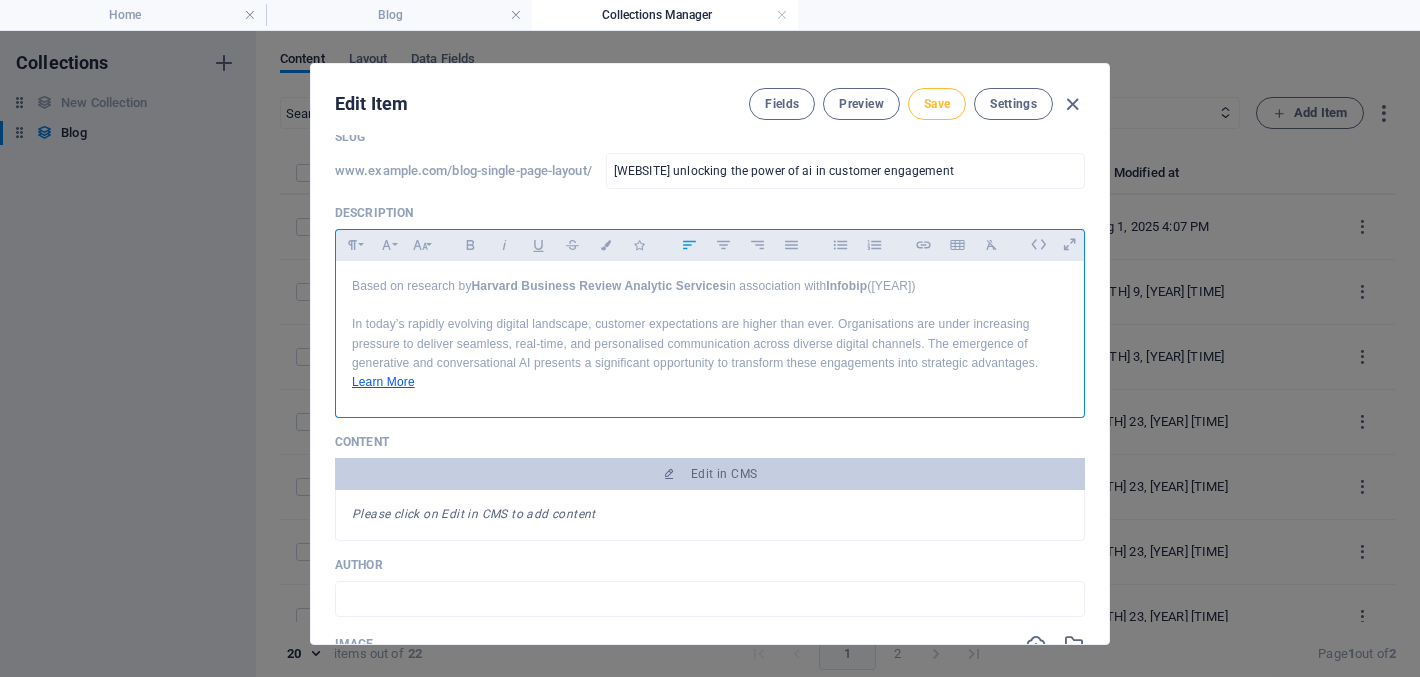 click on "Save" at bounding box center [937, 104] 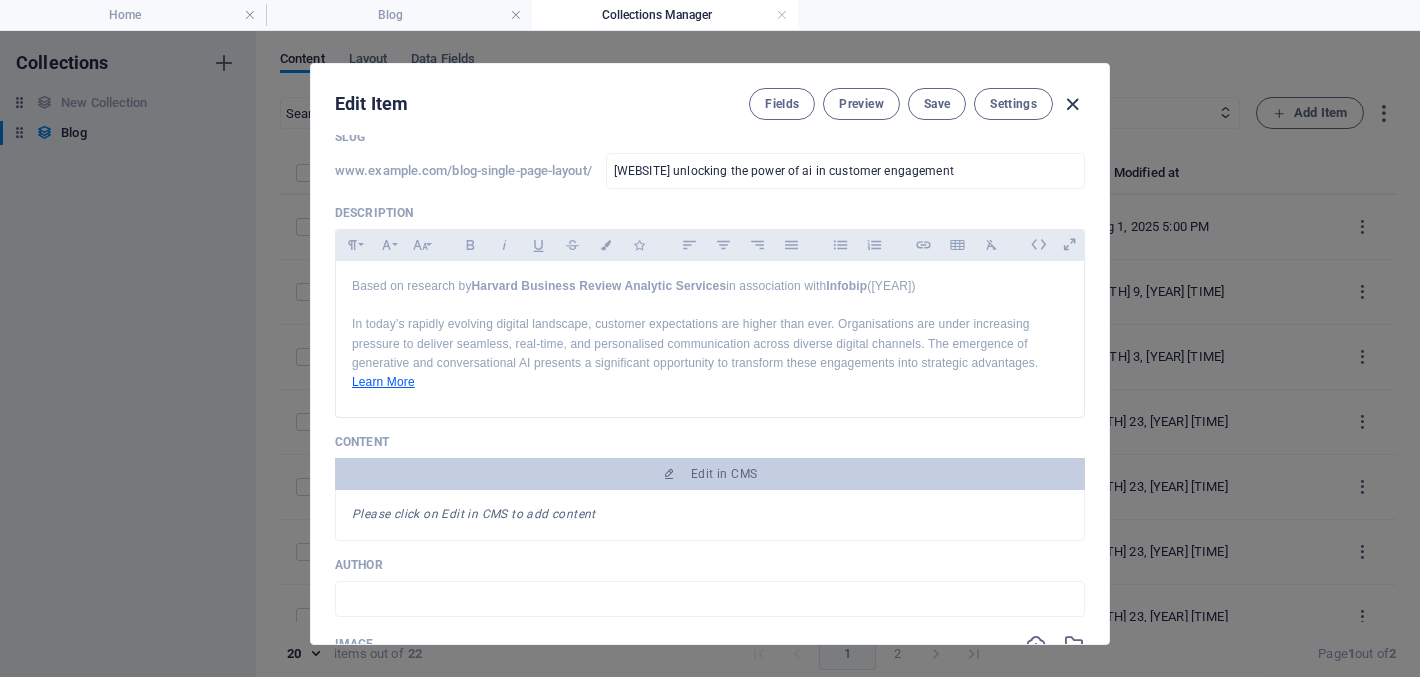 click at bounding box center (1073, 104) 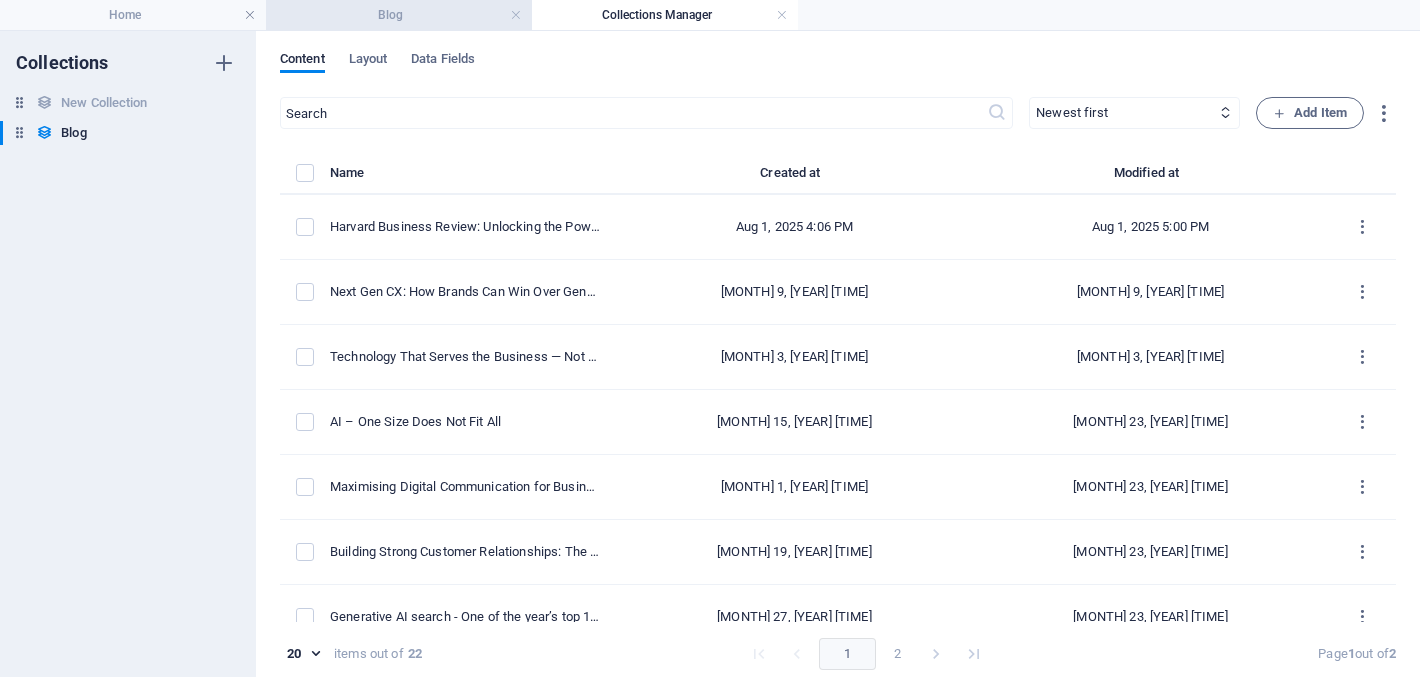 click on "Blog" at bounding box center (399, 15) 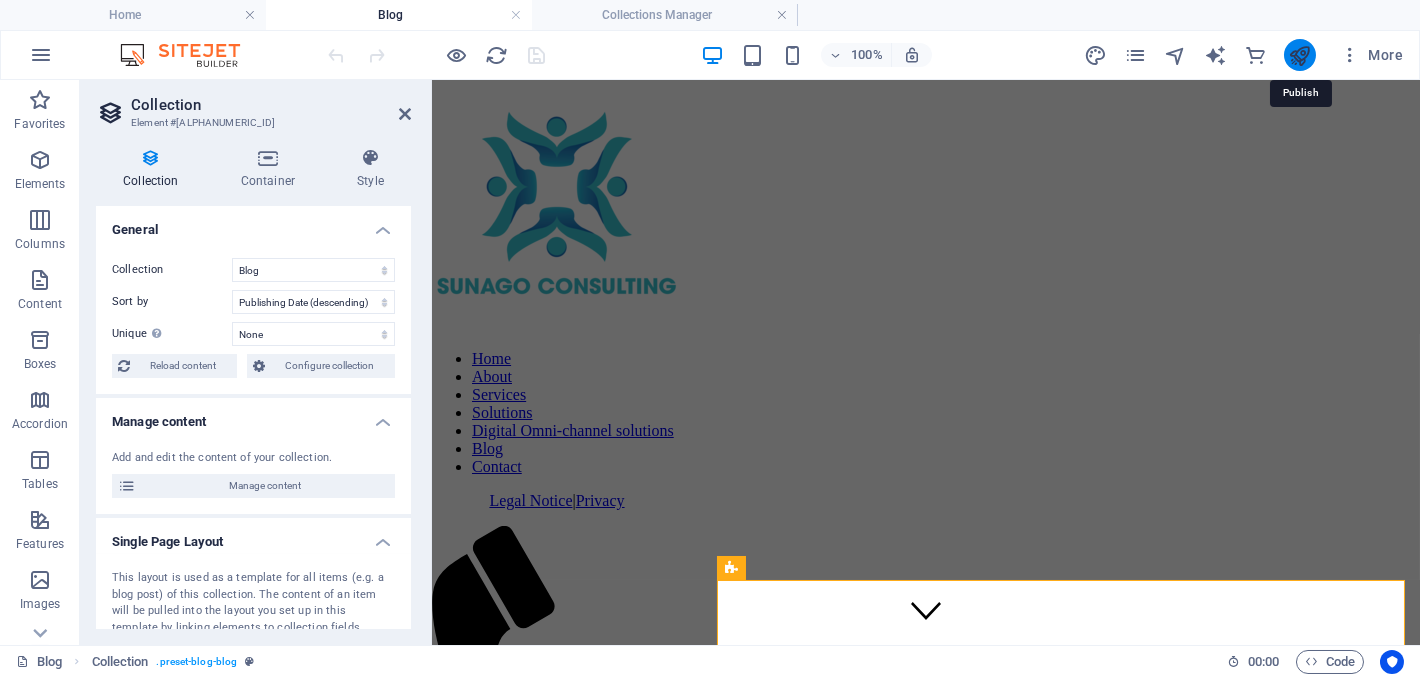click at bounding box center (1299, 55) 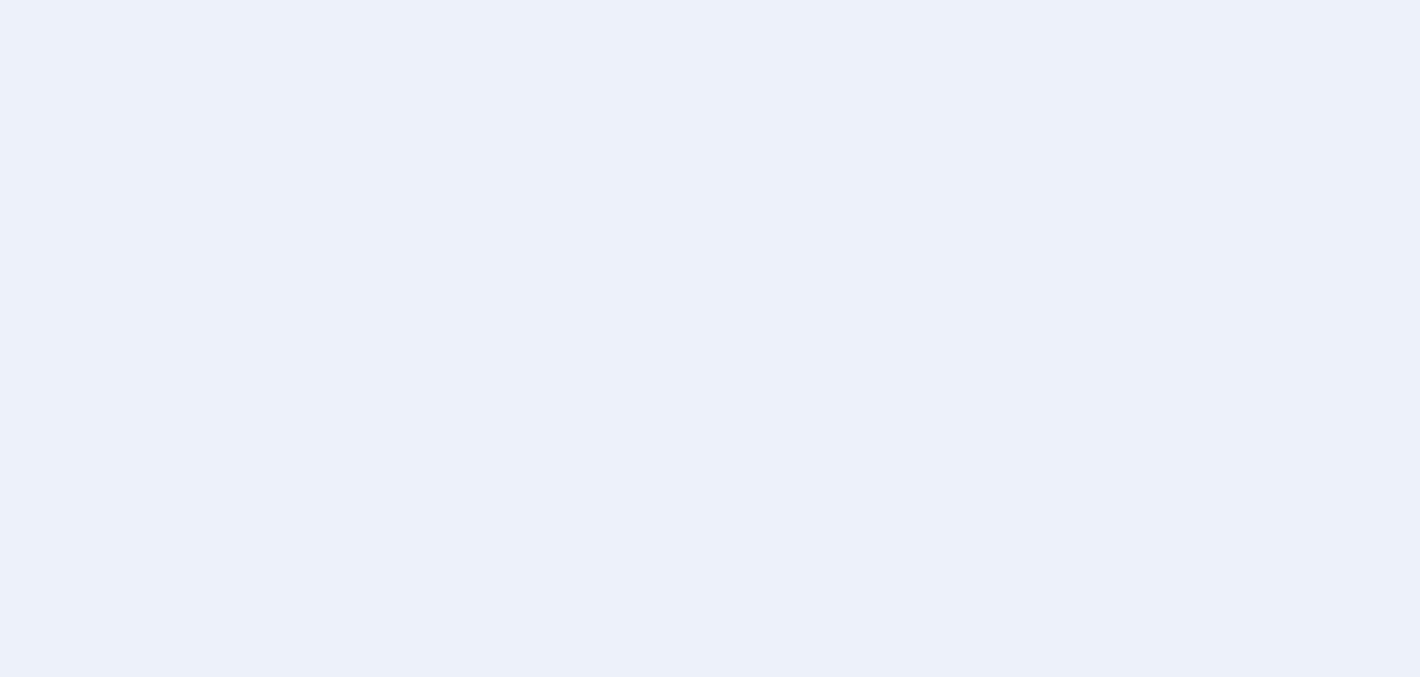 scroll, scrollTop: 0, scrollLeft: 0, axis: both 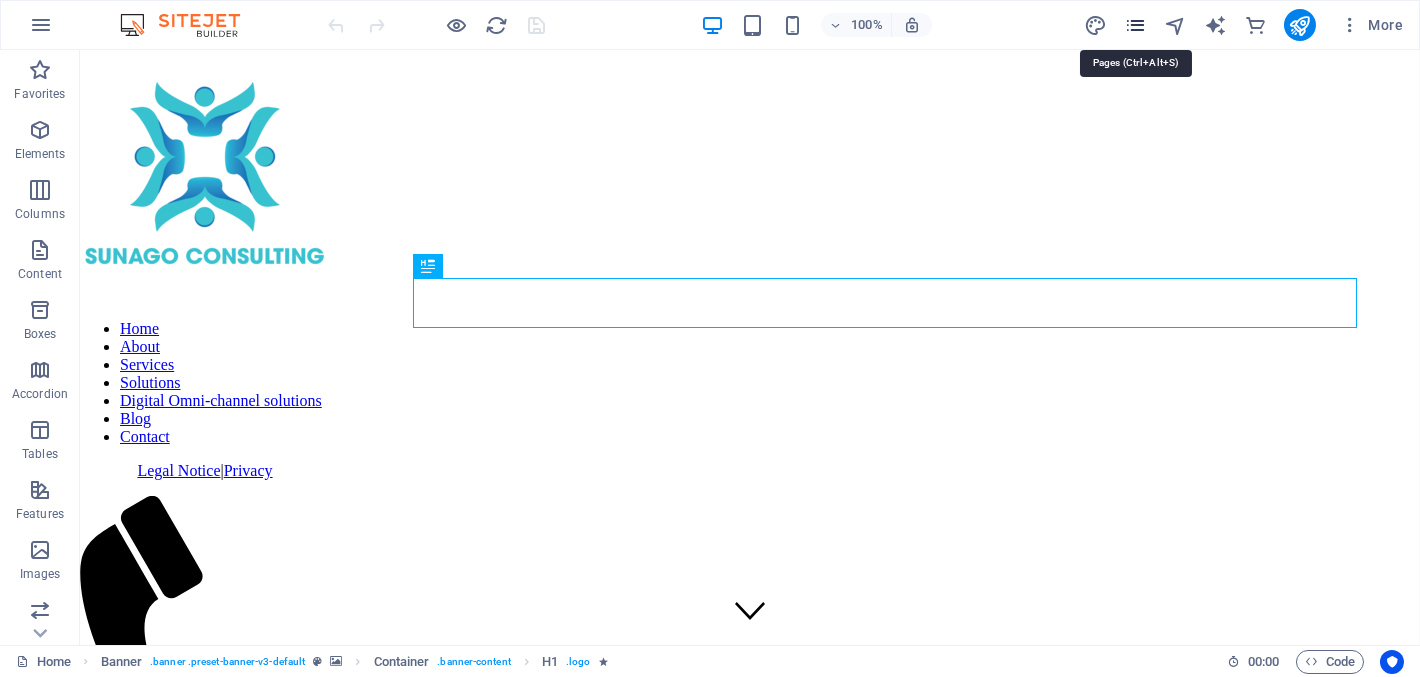 click at bounding box center [1135, 25] 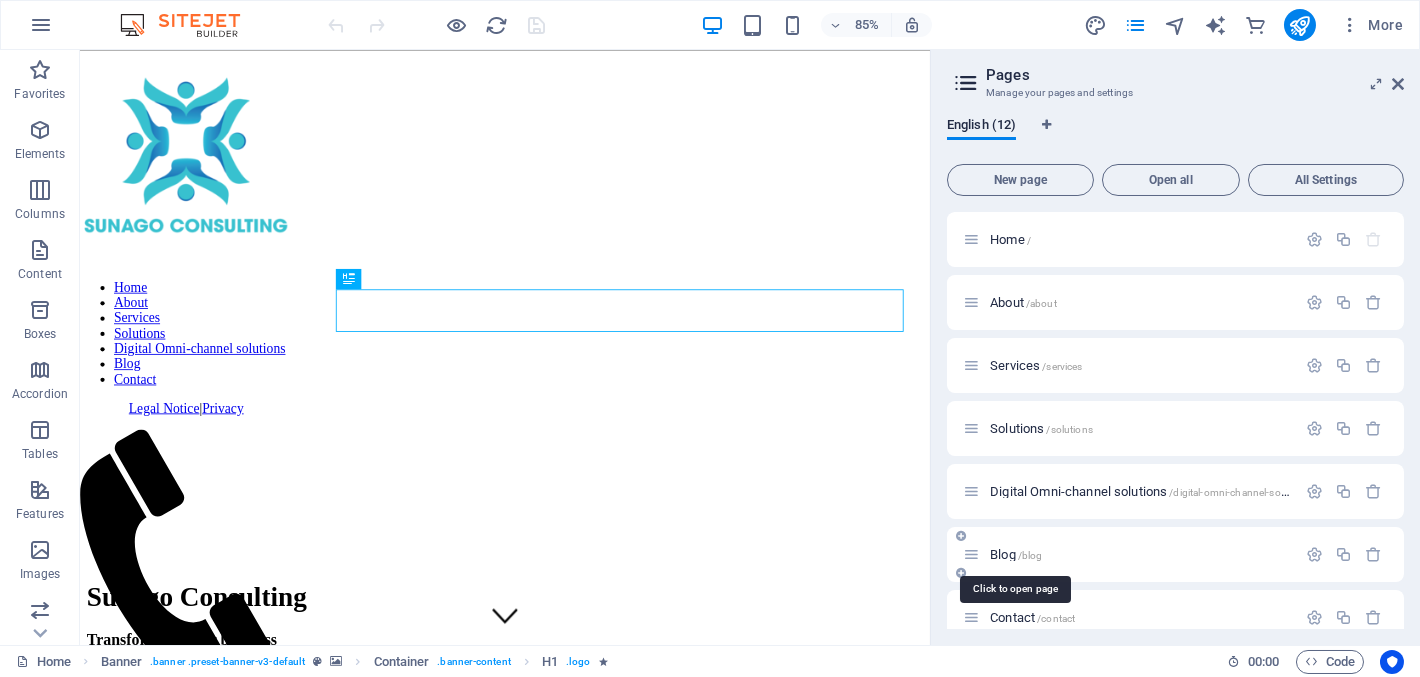 click on "Blog /blog" at bounding box center (1016, 554) 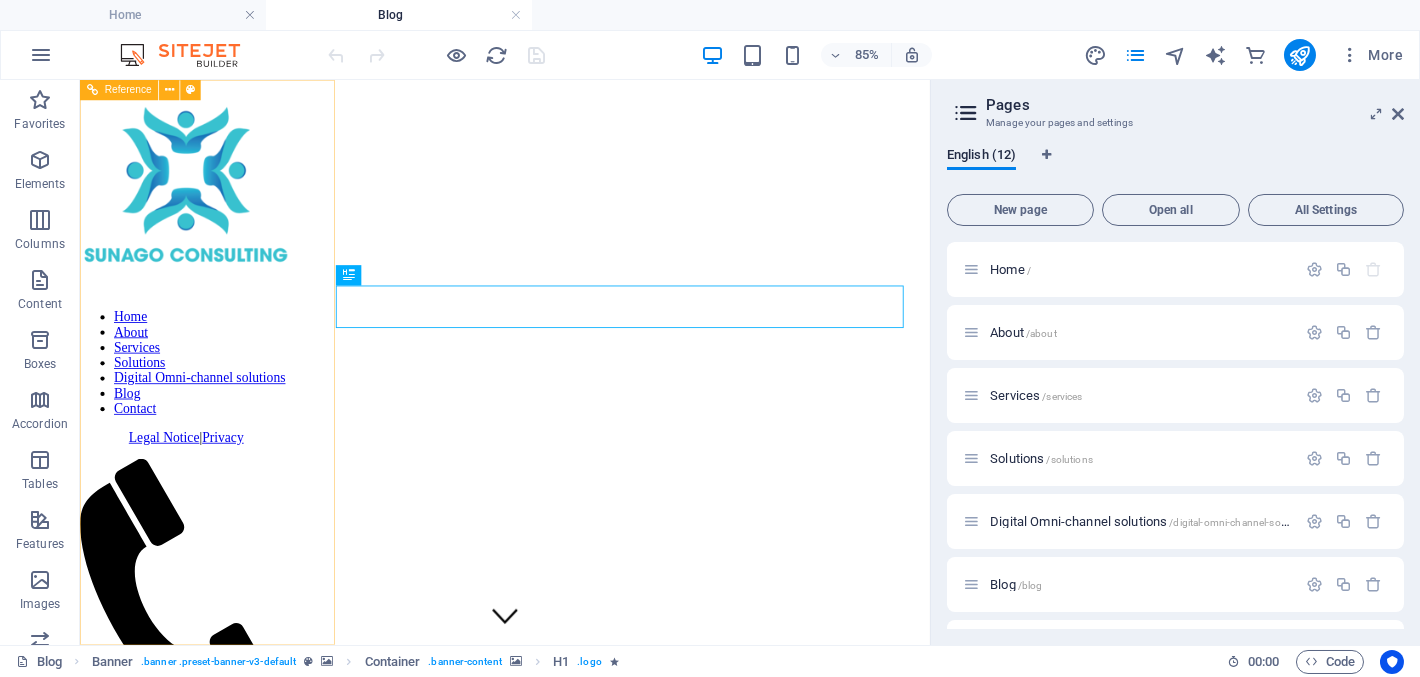 scroll, scrollTop: 0, scrollLeft: 0, axis: both 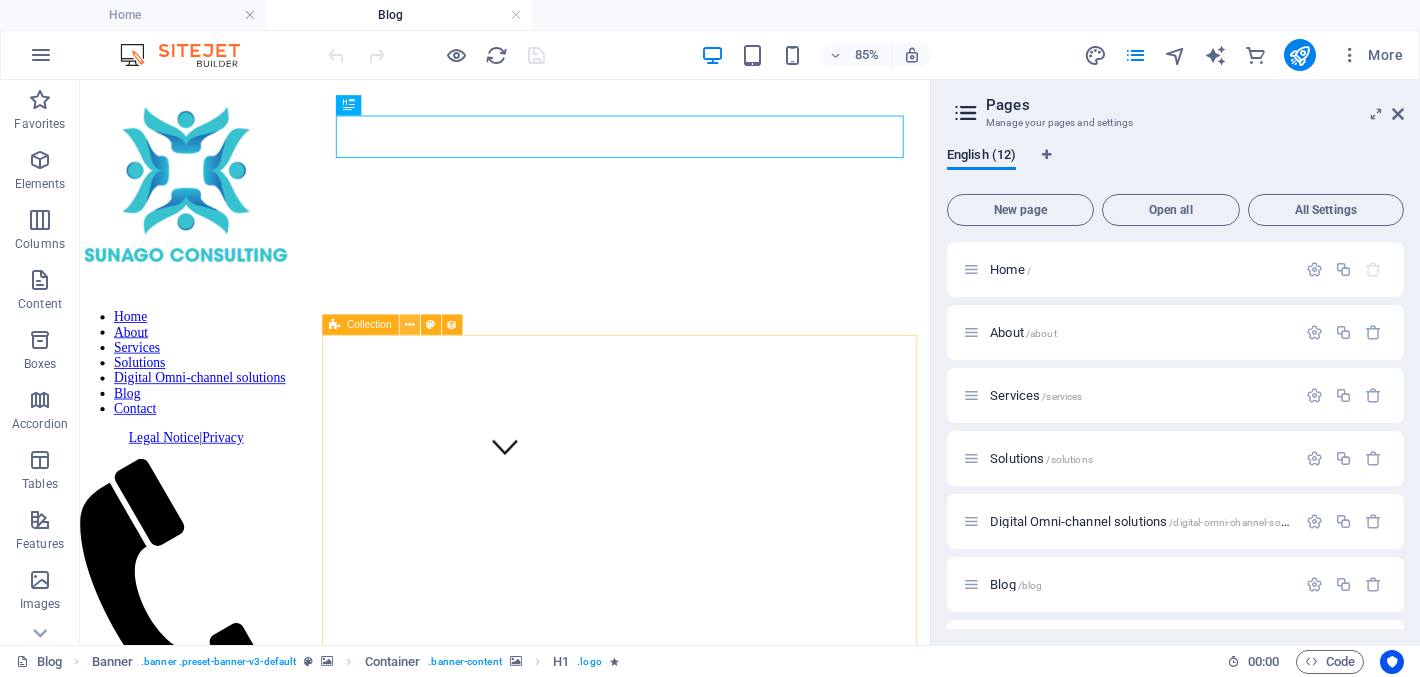 click at bounding box center (409, 325) 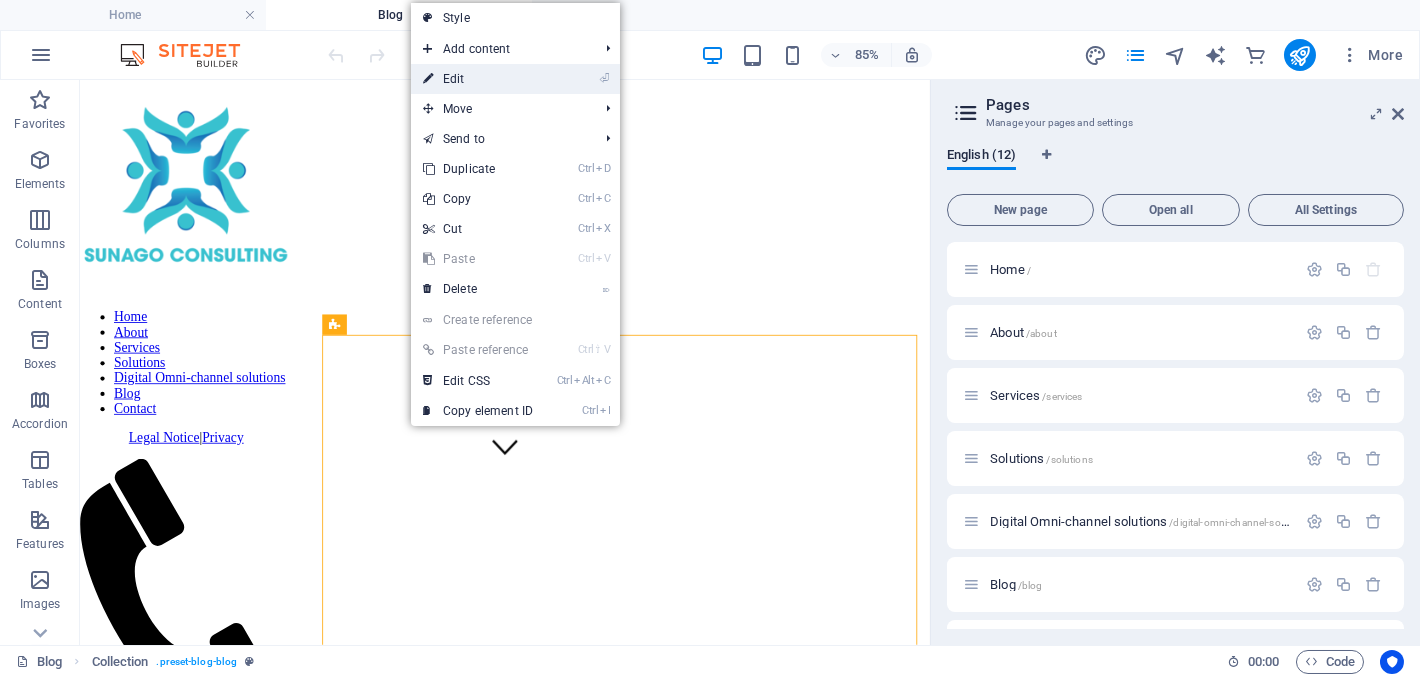 click on "⏎  Edit" at bounding box center (478, 79) 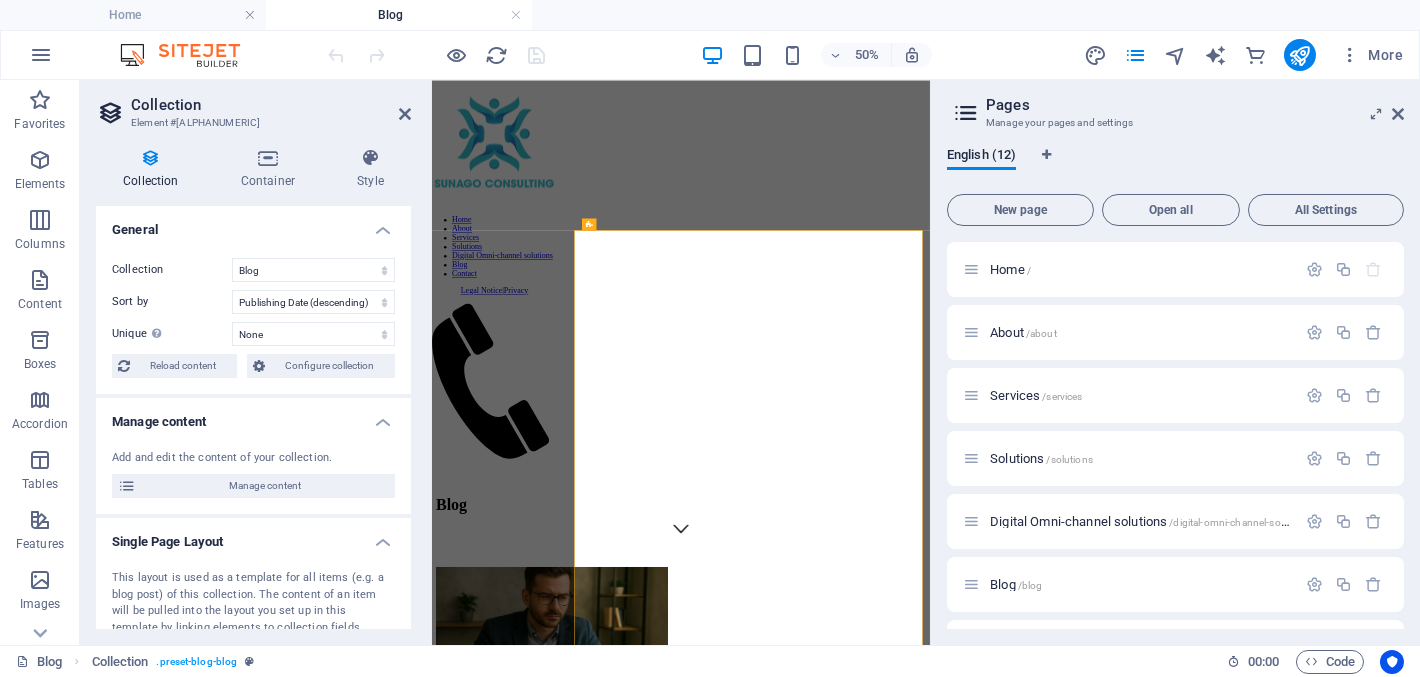 scroll, scrollTop: 0, scrollLeft: 0, axis: both 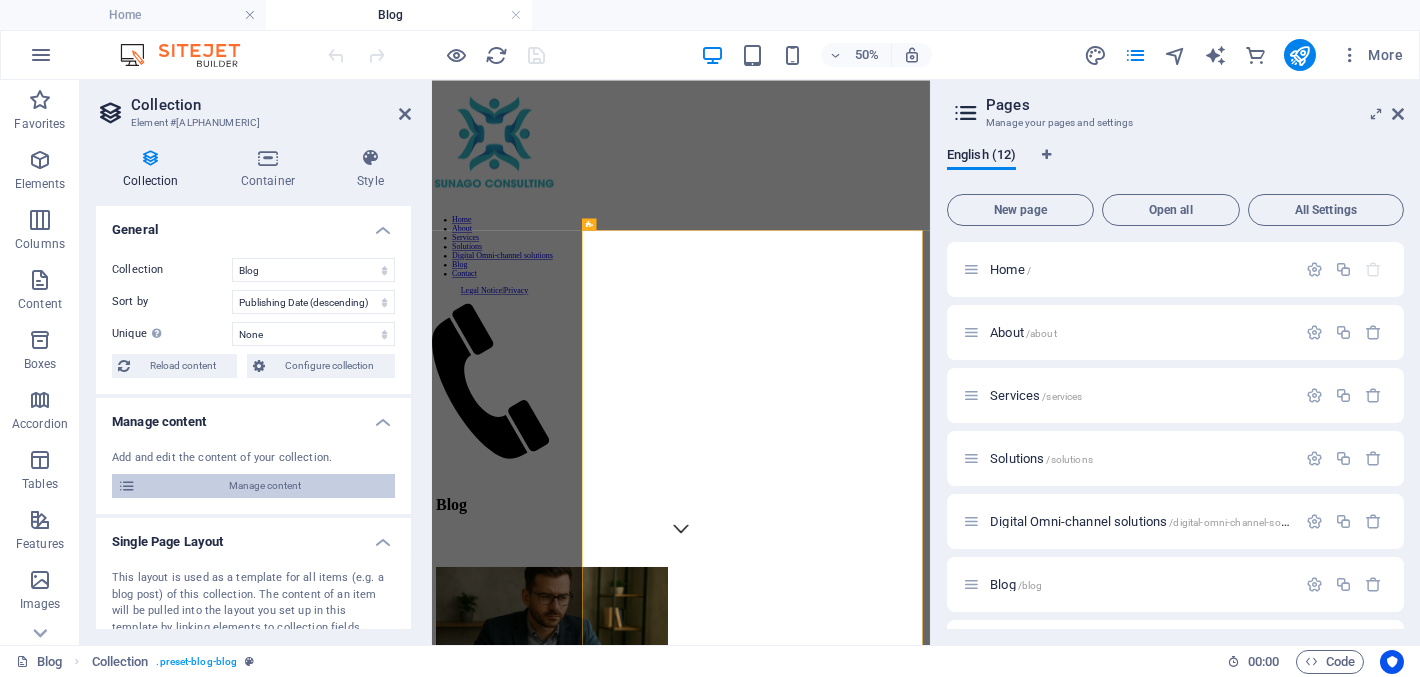 click on "Manage content" at bounding box center (265, 486) 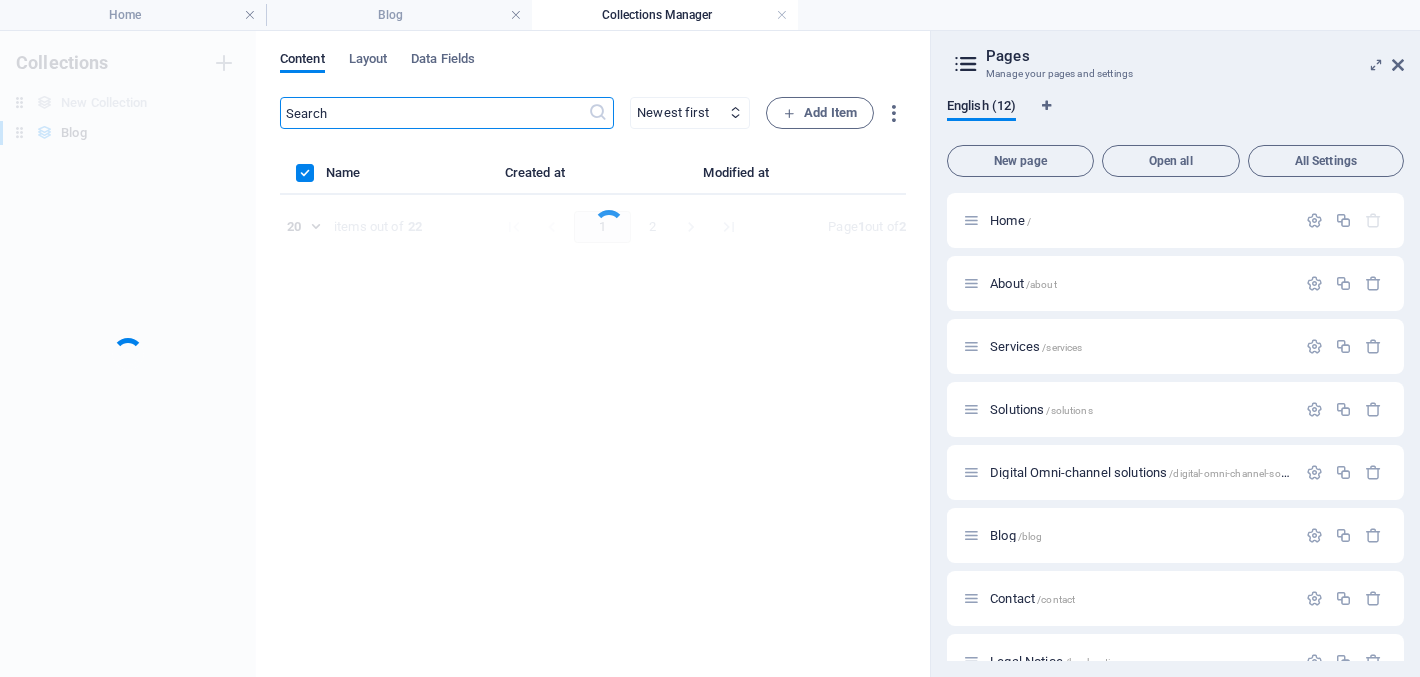 scroll, scrollTop: 0, scrollLeft: 0, axis: both 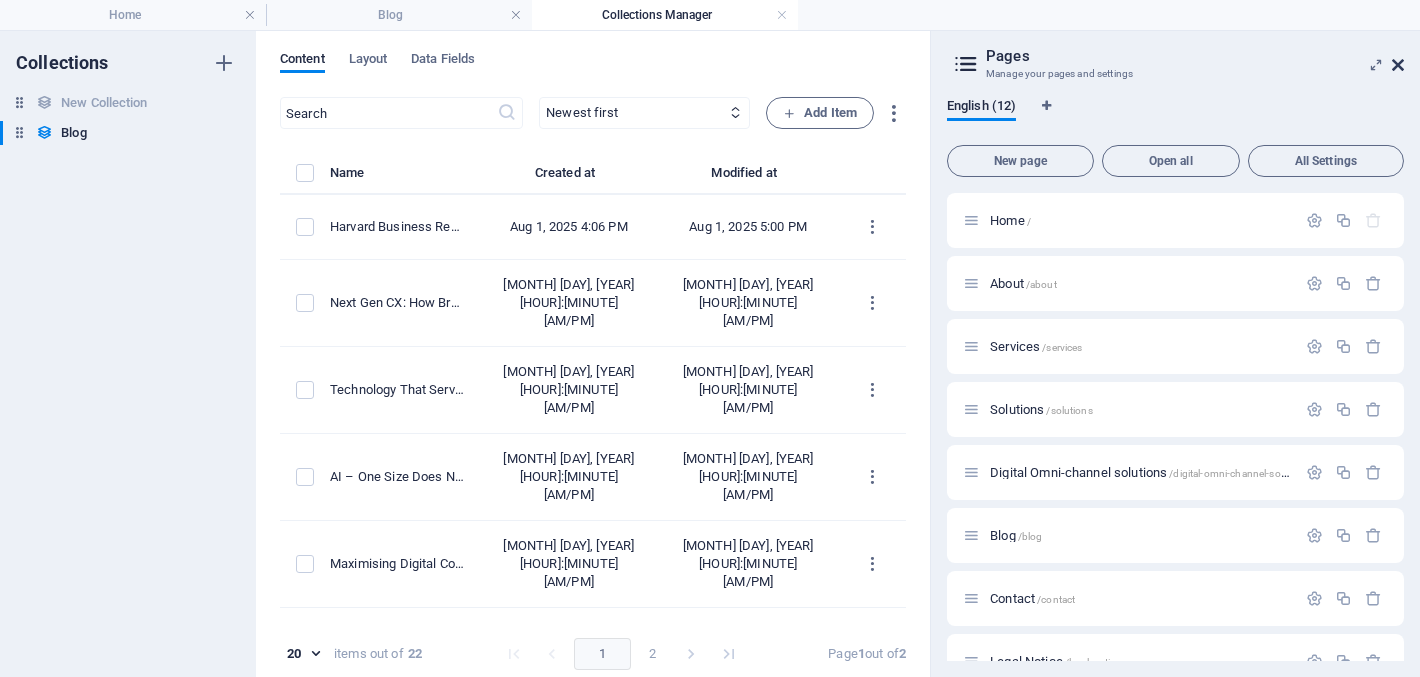 click at bounding box center [1398, 65] 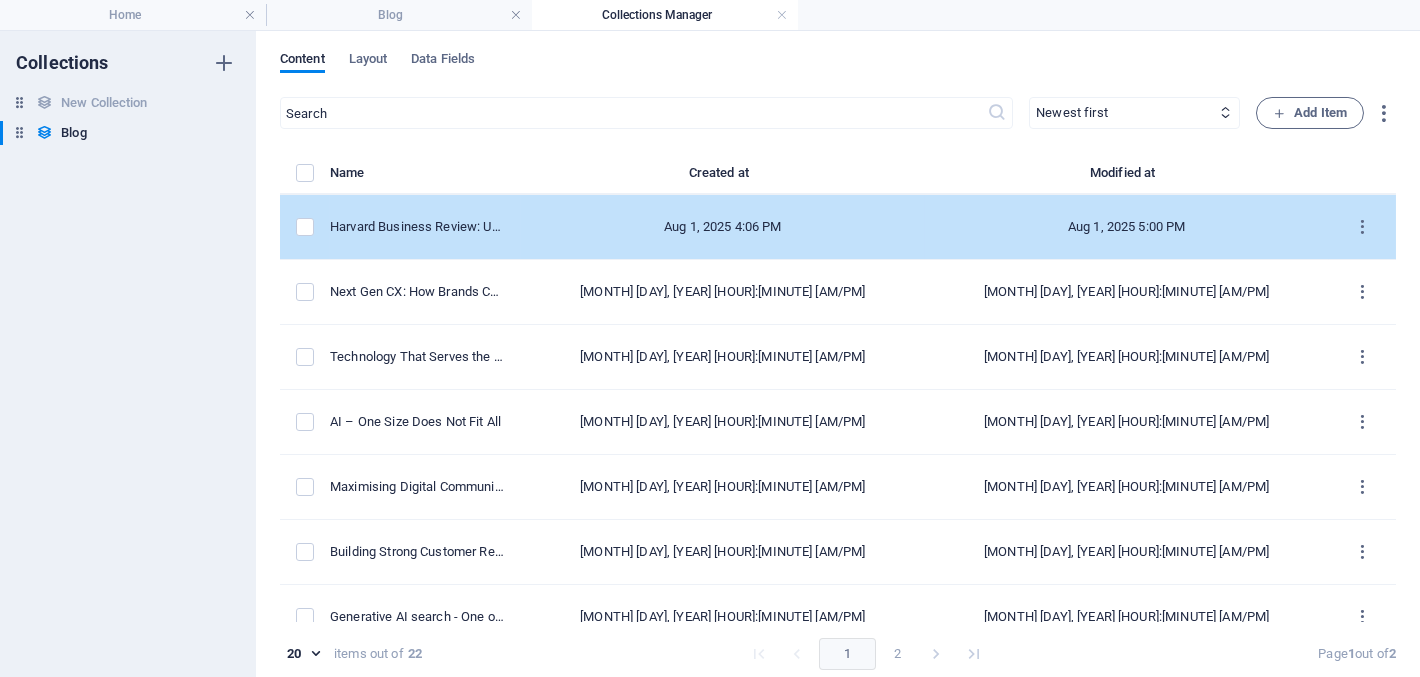 click on "Harvard Business Review: Unlocking the Power of AI in Customer Engagement" at bounding box center [425, 227] 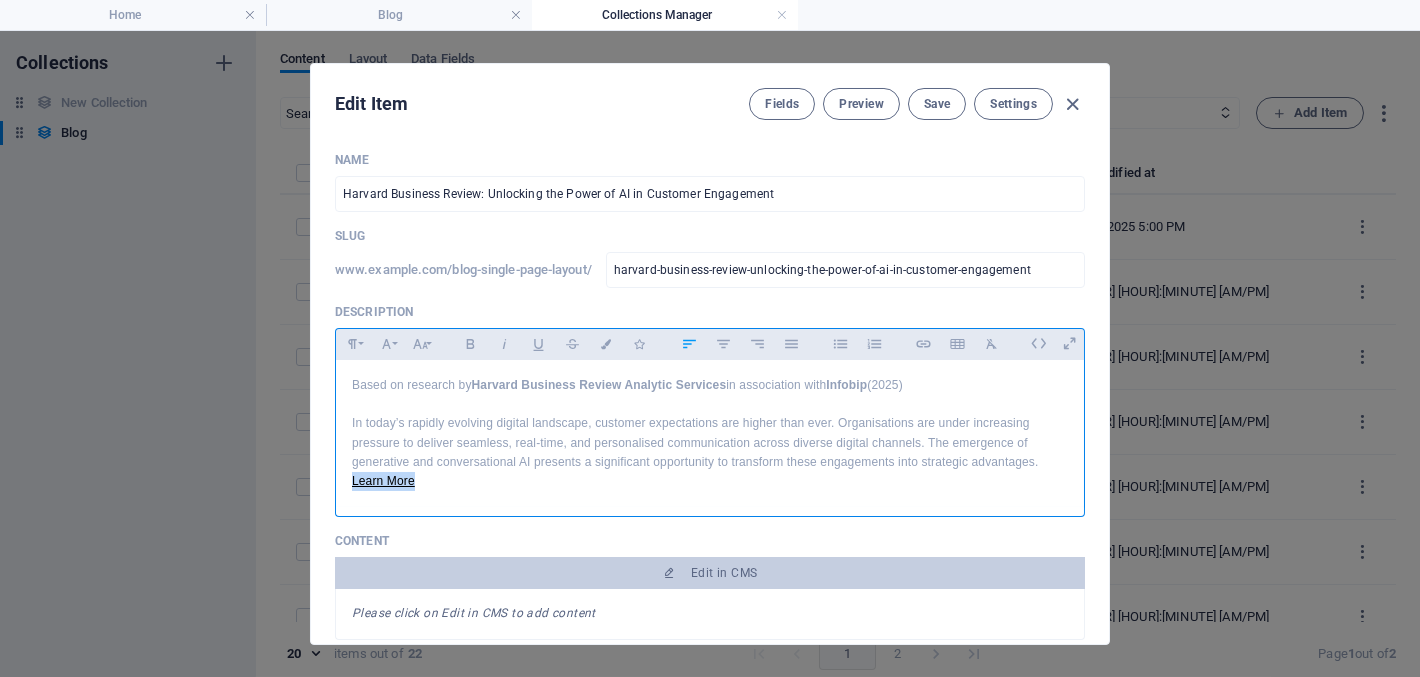 drag, startPoint x: 418, startPoint y: 480, endPoint x: 326, endPoint y: 480, distance: 92 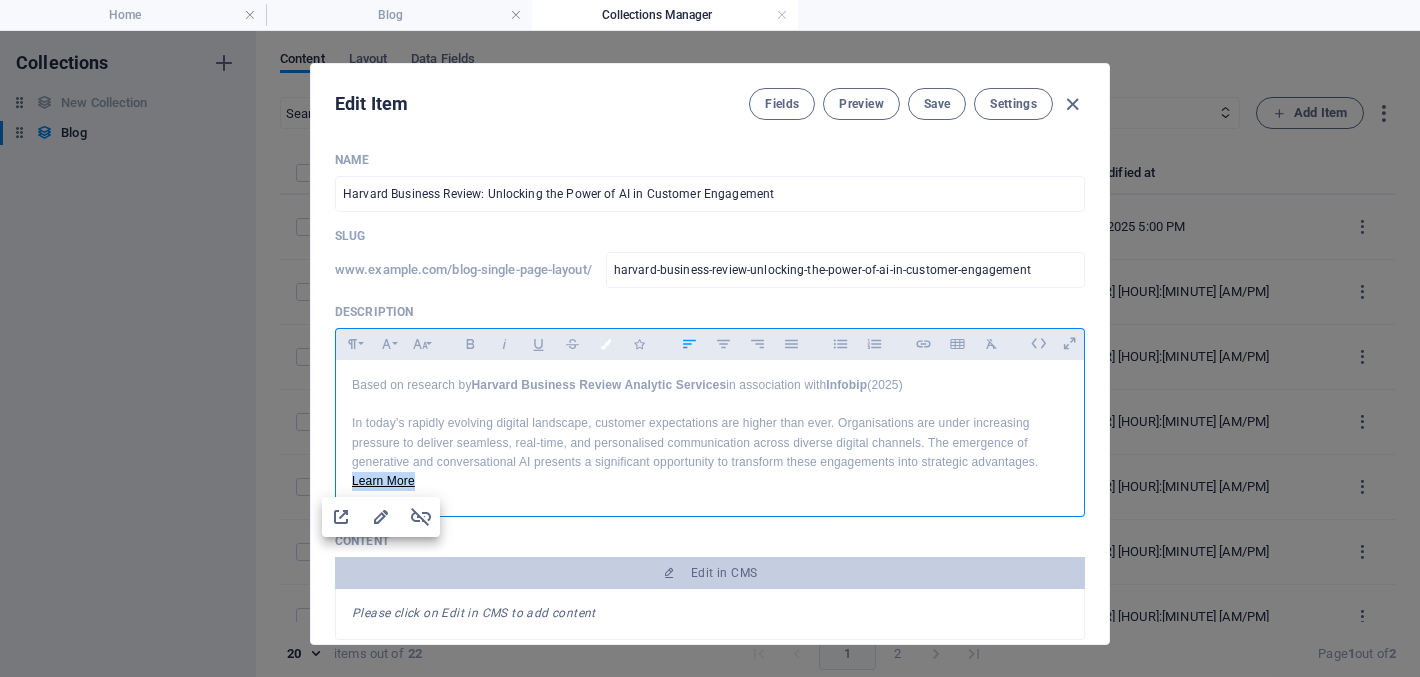 click at bounding box center (606, 344) 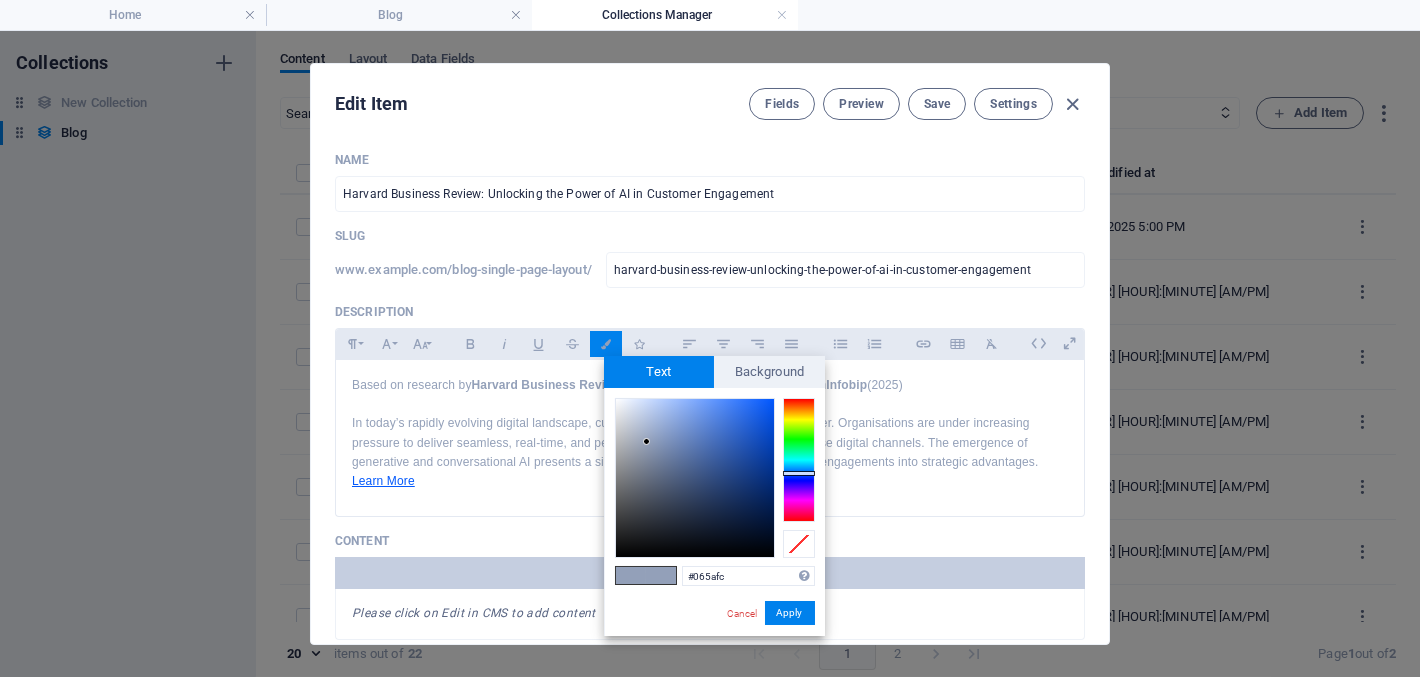 click at bounding box center (695, 478) 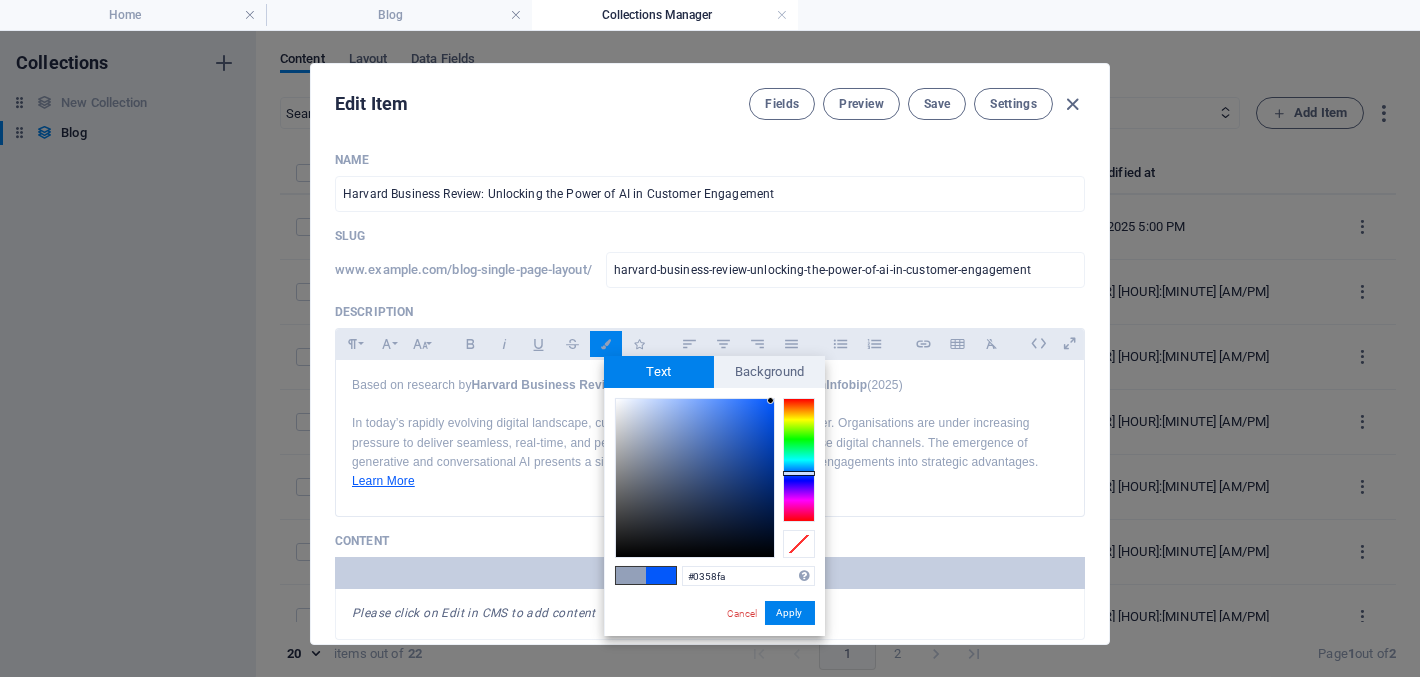 type on "#0156fa" 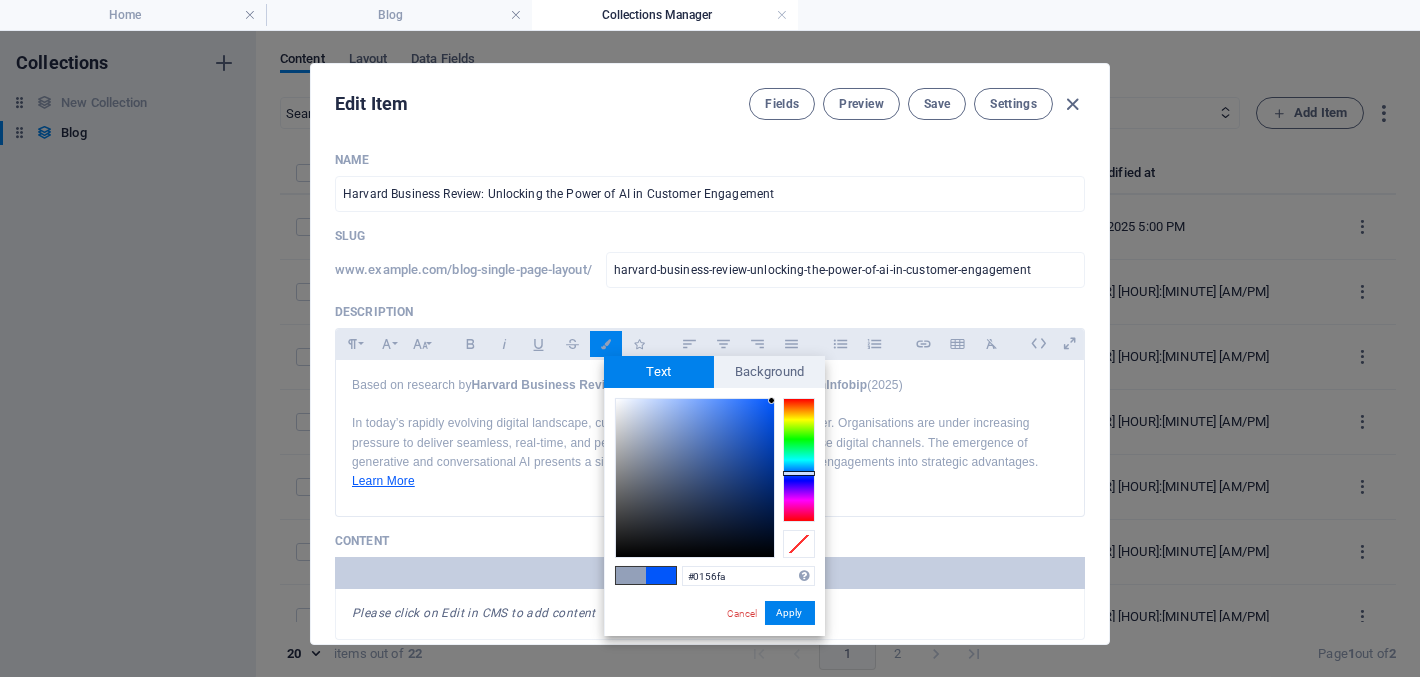 click at bounding box center (771, 400) 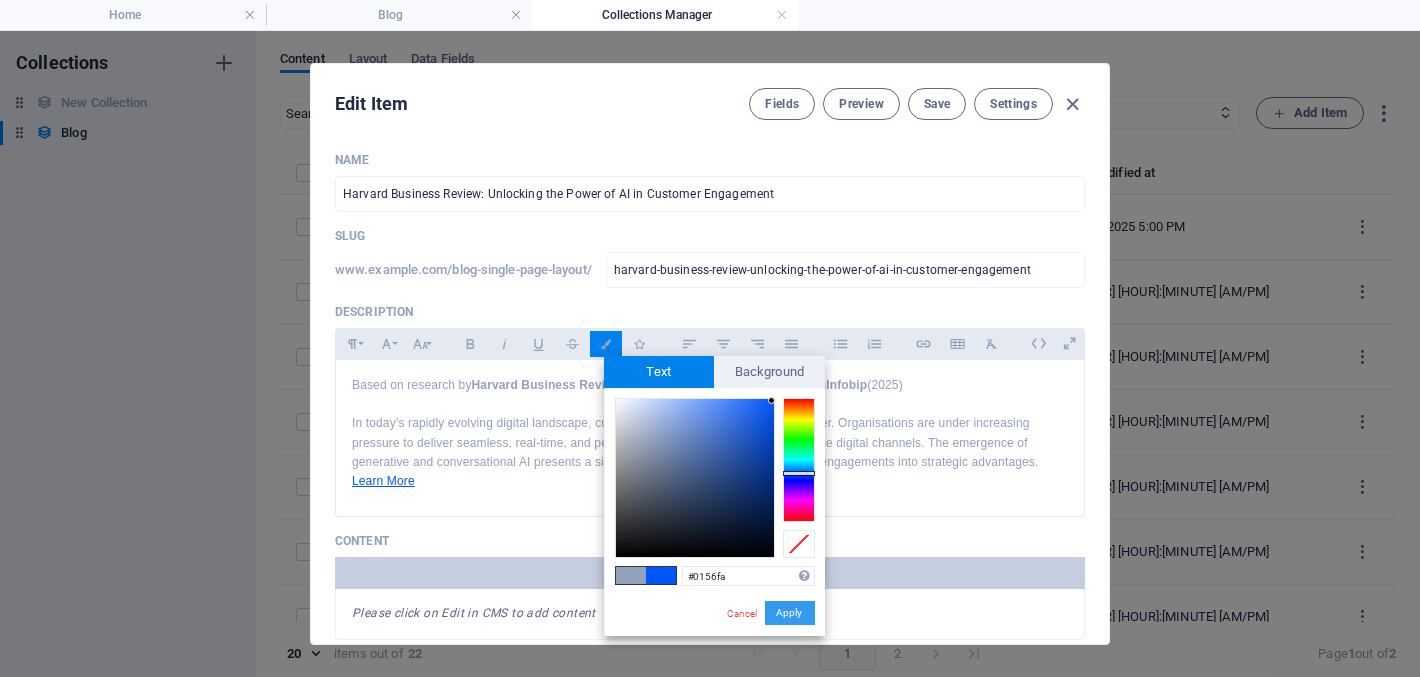 click on "Apply" at bounding box center (790, 613) 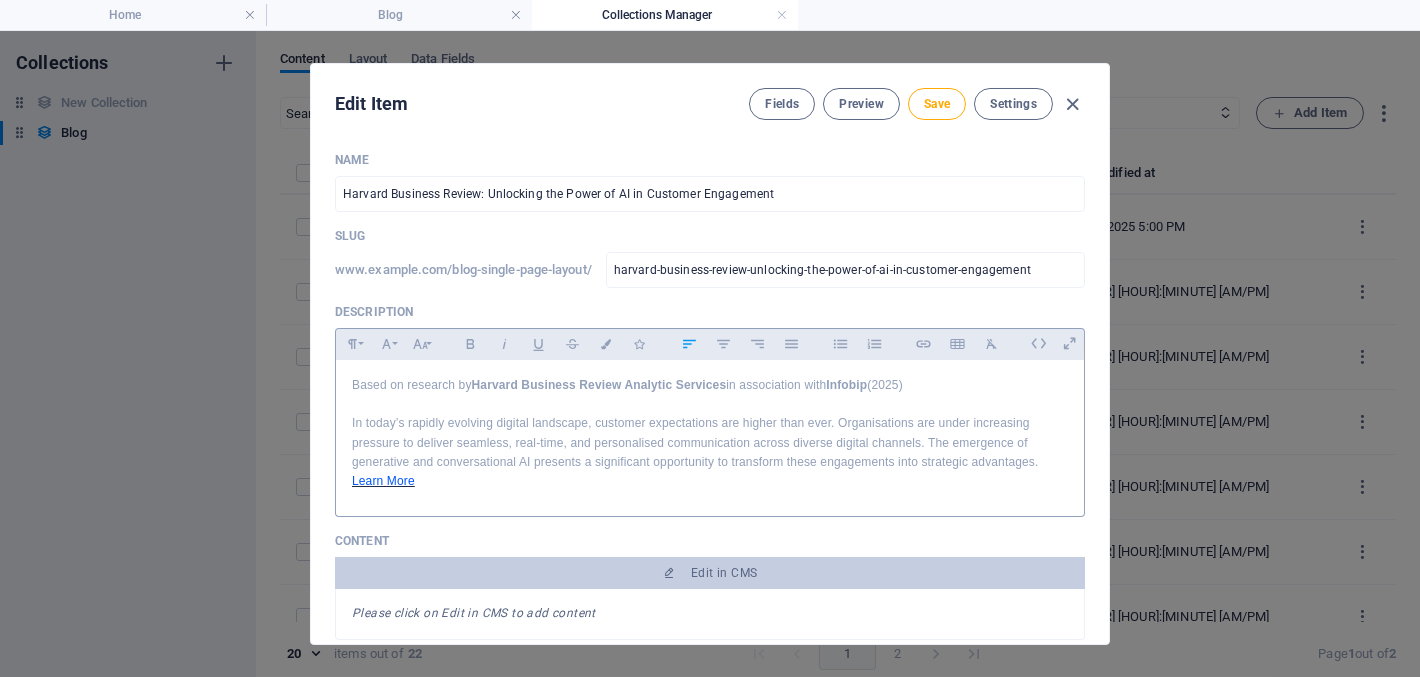 click on "In today’s rapidly evolving digital landscape, customer expectations are higher than ever. Organisations are under increasing pressure to deliver seamless, real-time, and personalised communication across diverse digital channels. The emergence of generative and conversational AI presents a significant opportunity to transform these engagements into strategic advantages." at bounding box center [710, 443] 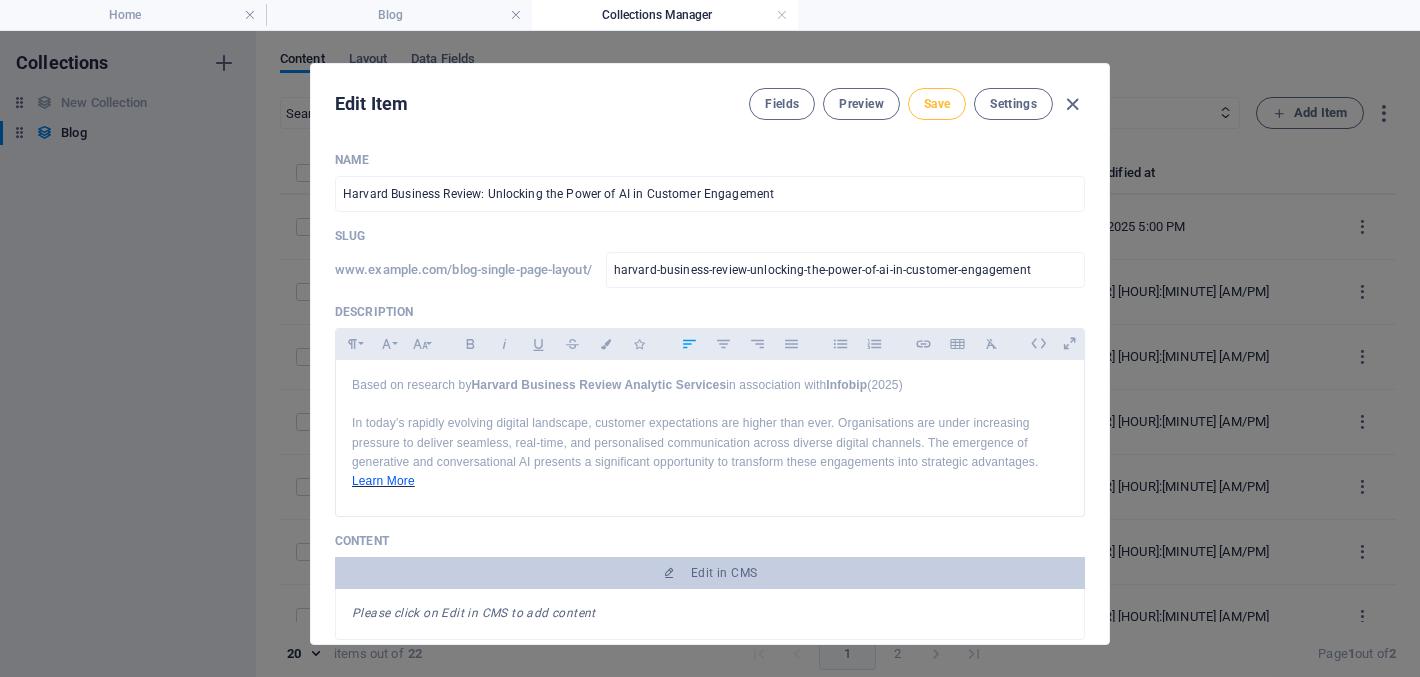 click on "Save" at bounding box center (937, 104) 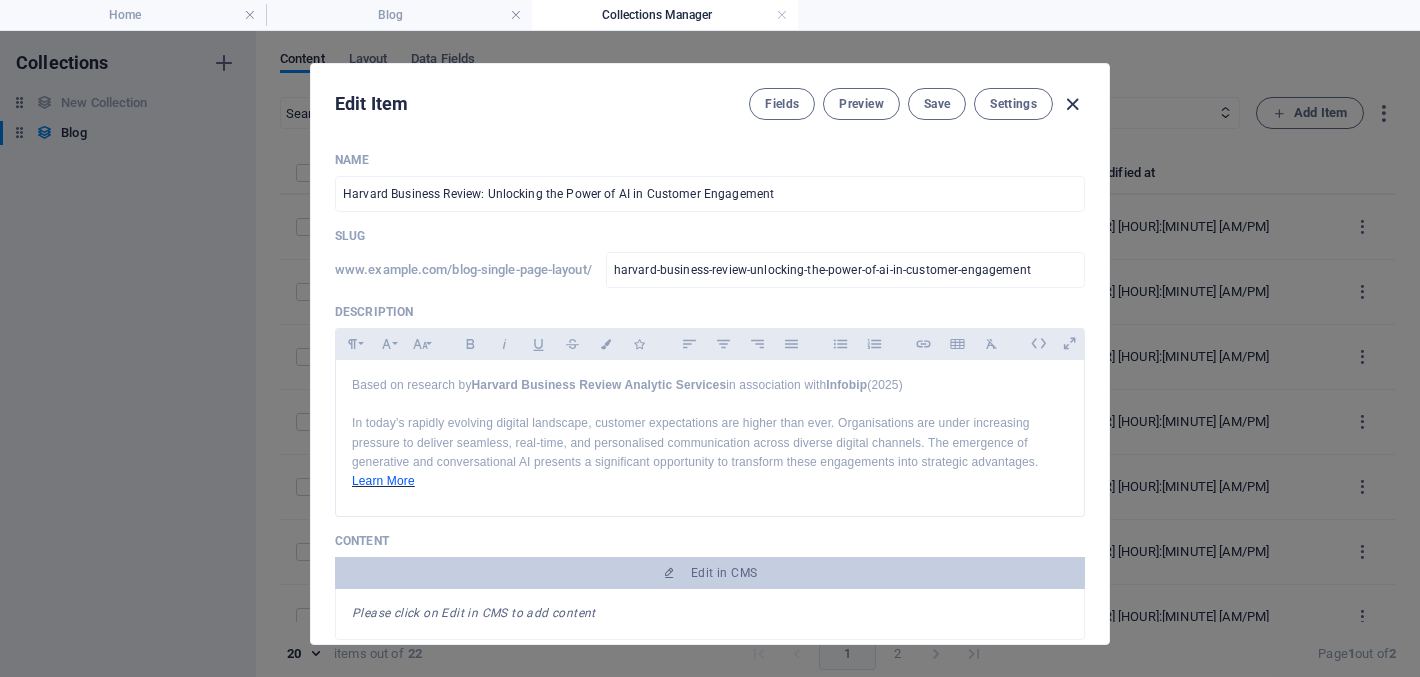 click at bounding box center (1073, 104) 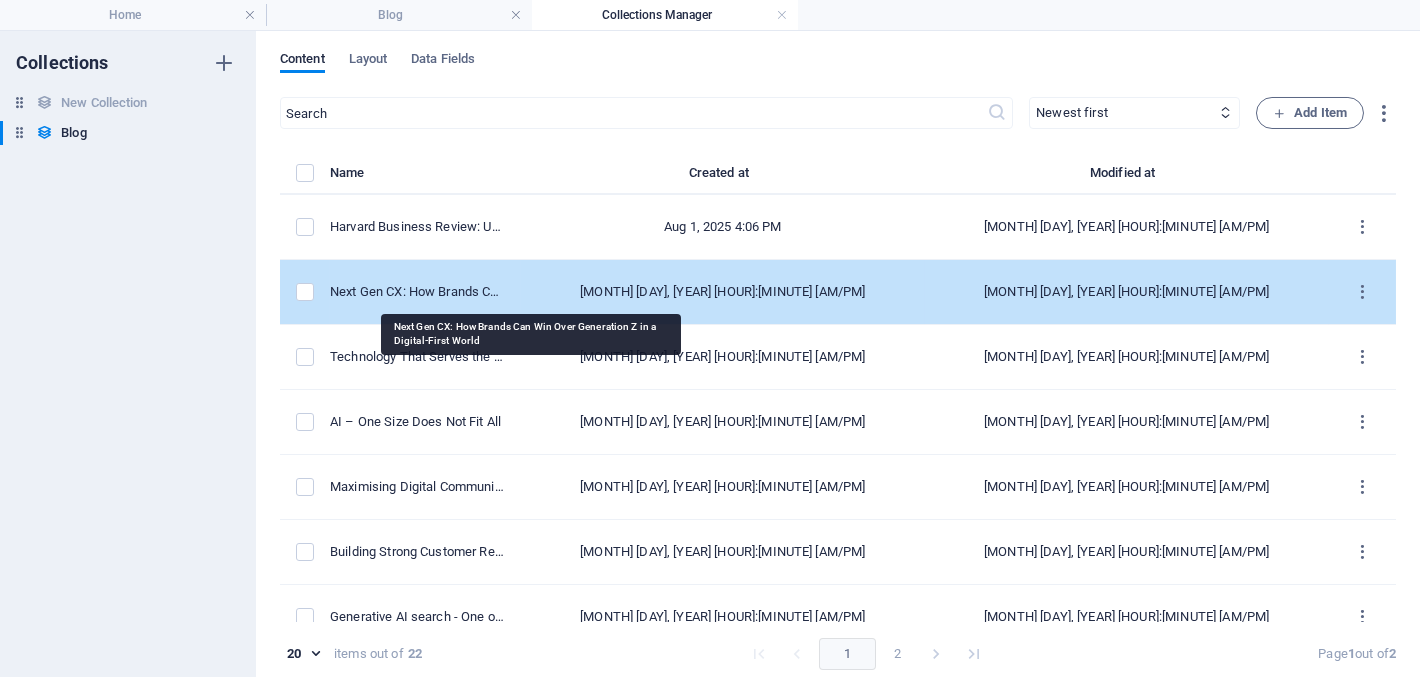 click on "Next Gen CX: How Brands Can Win Over Generation Z in a Digital-First World" at bounding box center [417, 292] 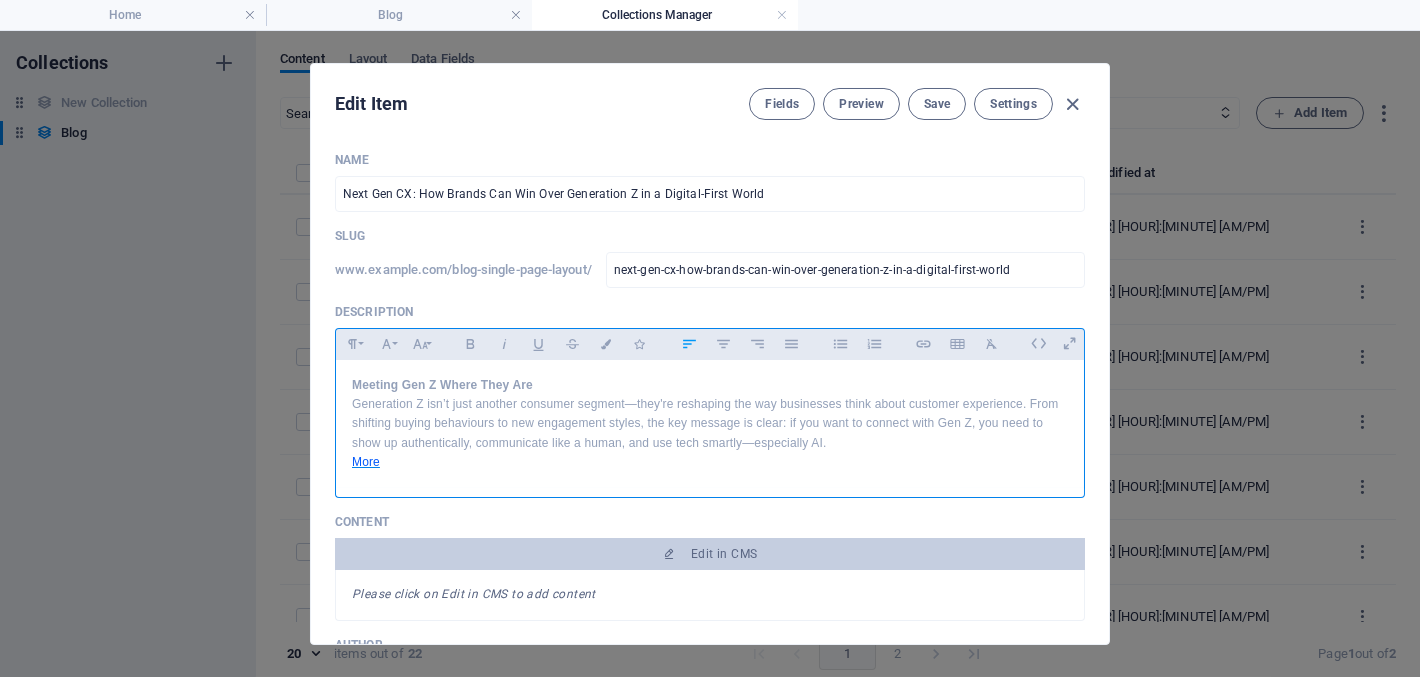 click on "More" at bounding box center [366, 462] 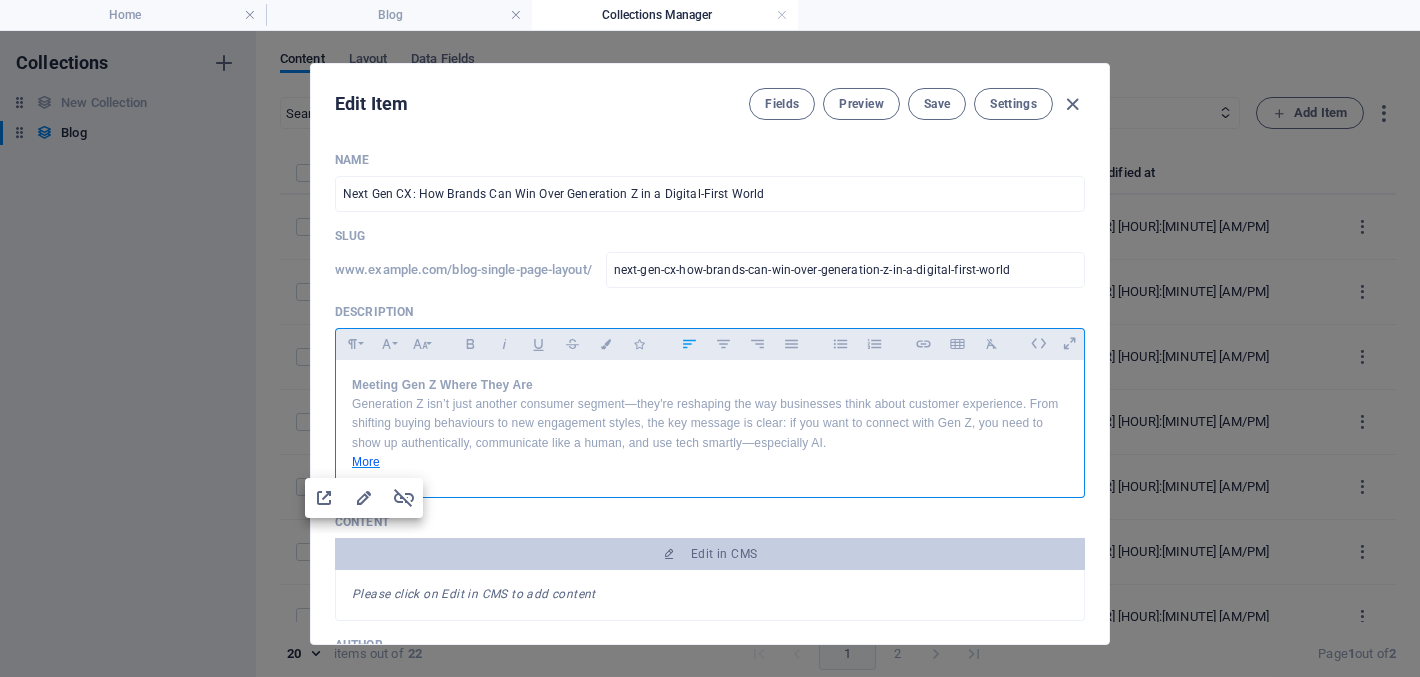 click on "More" at bounding box center [366, 462] 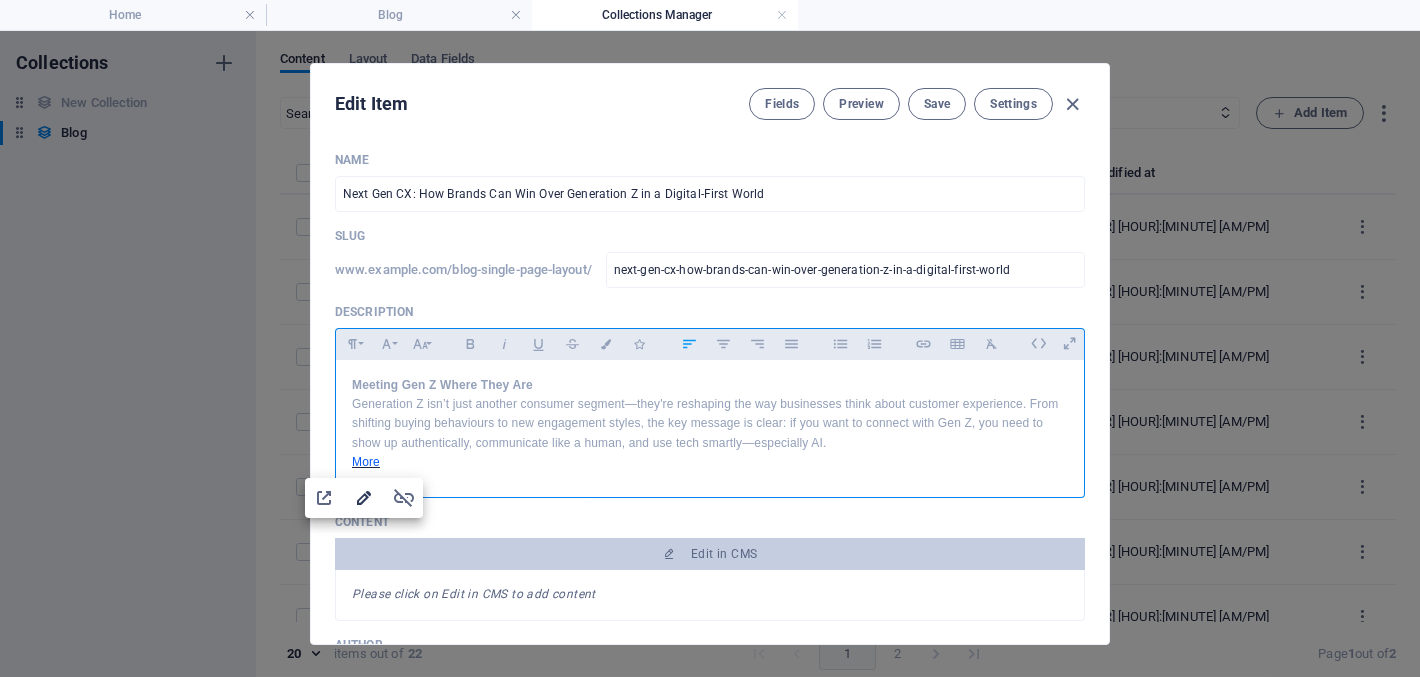 click 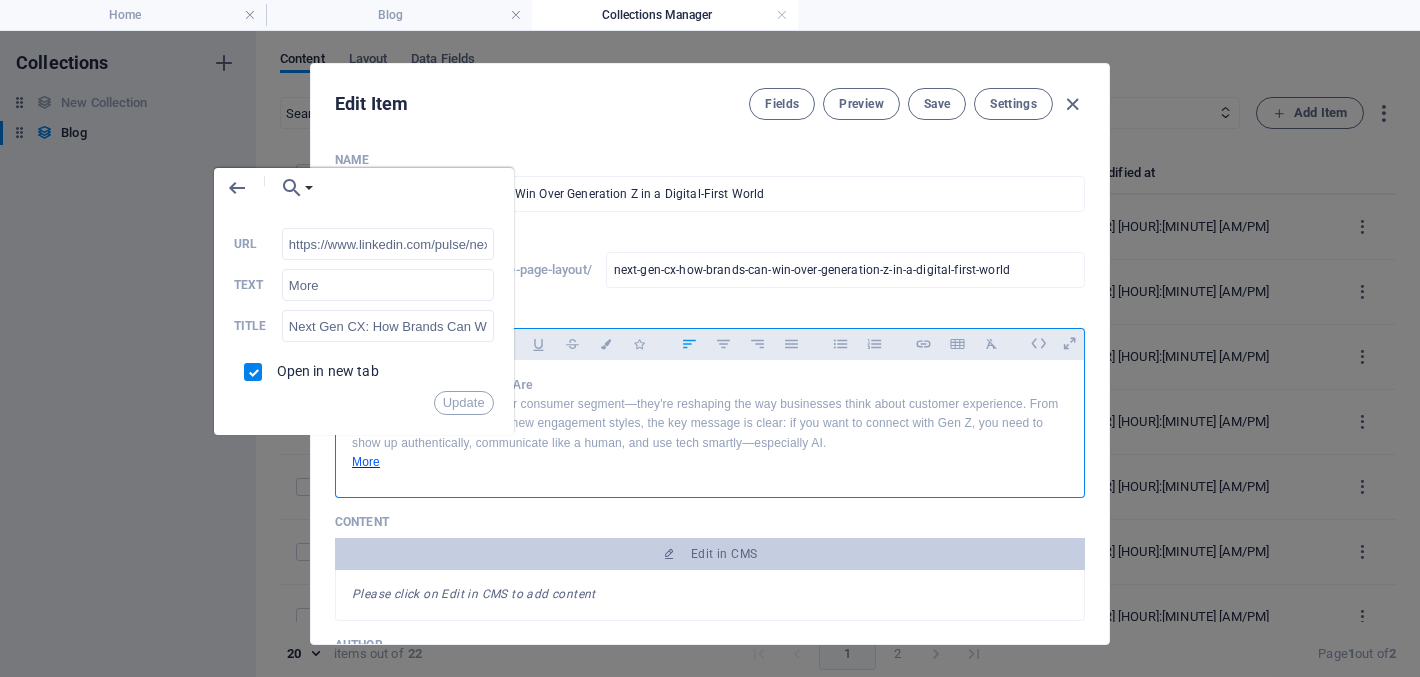 scroll, scrollTop: 0, scrollLeft: 375, axis: horizontal 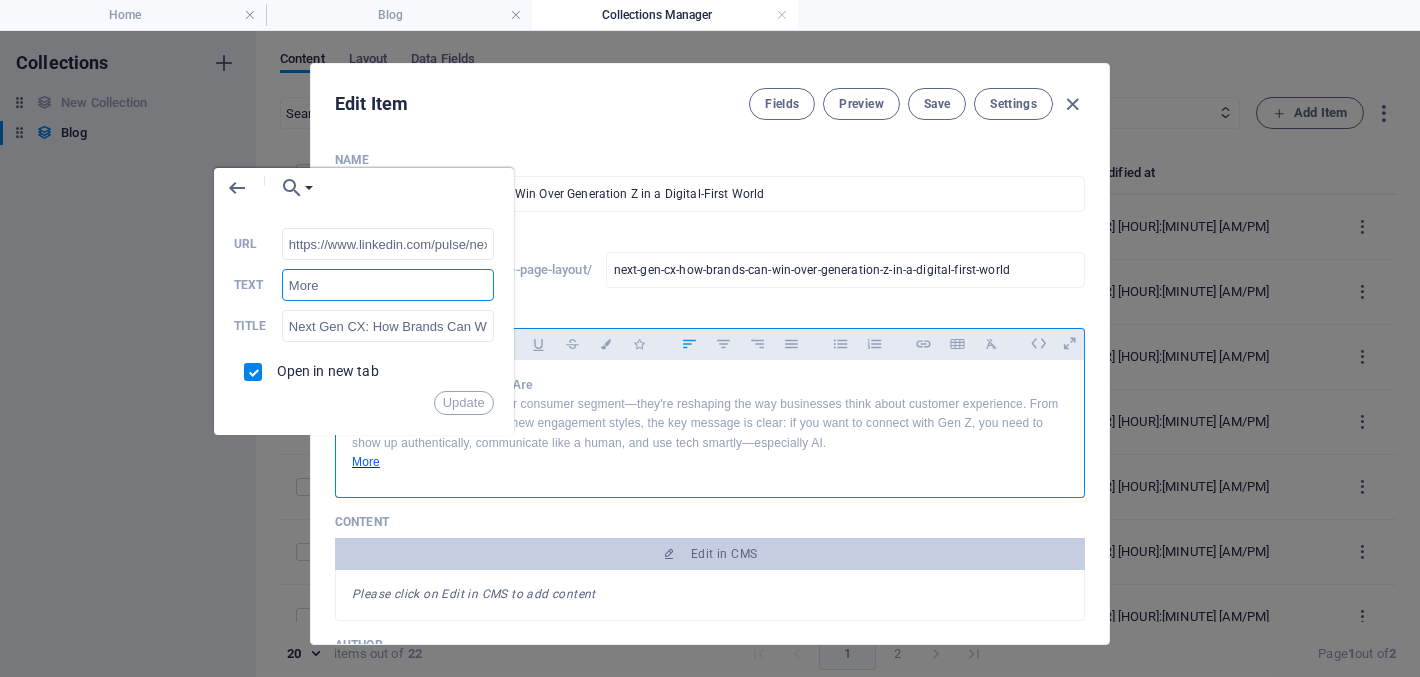 click on "More" at bounding box center [388, 285] 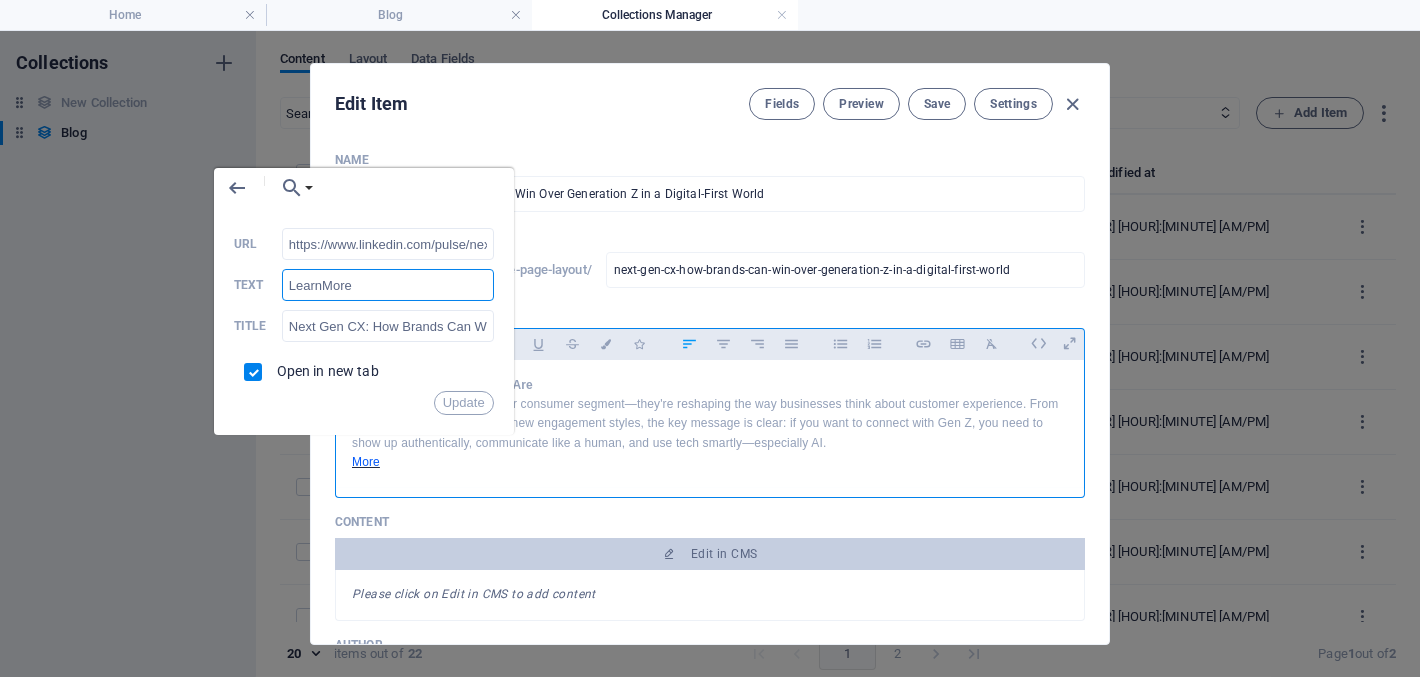 type on "Learn More" 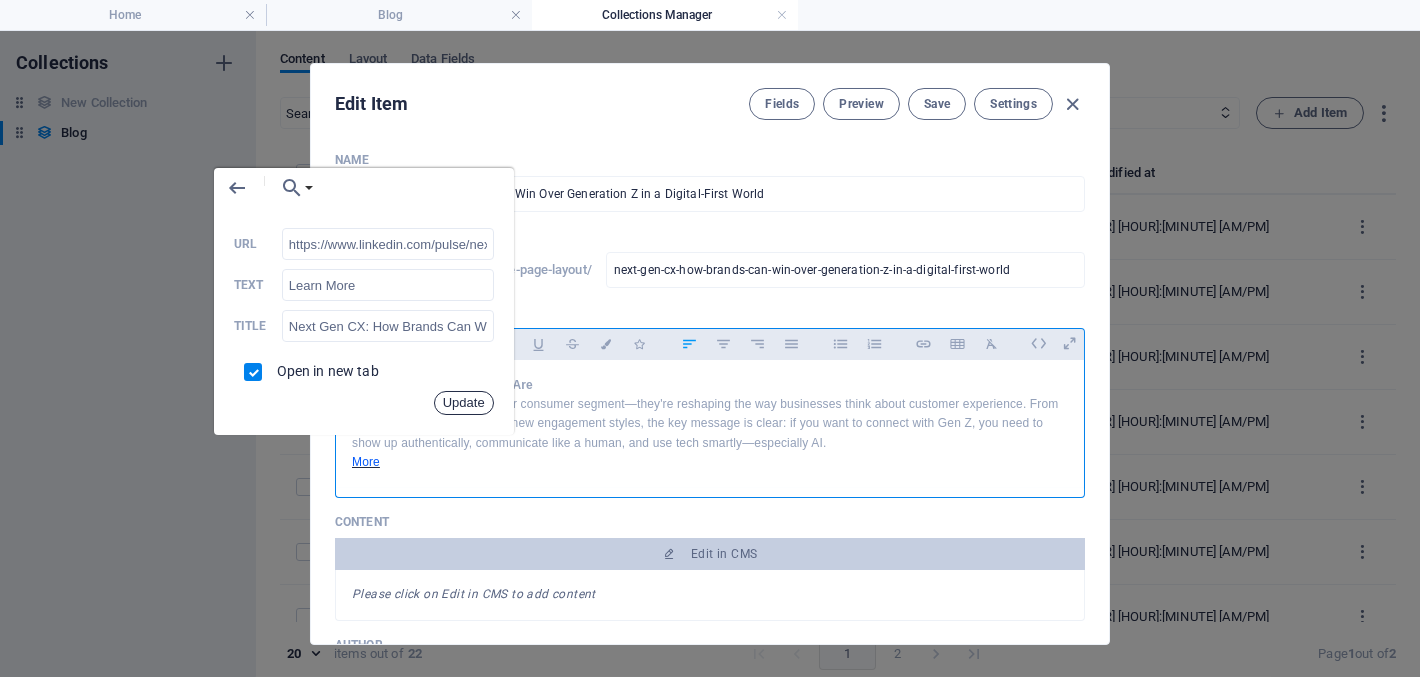 click on "Update" at bounding box center (464, 403) 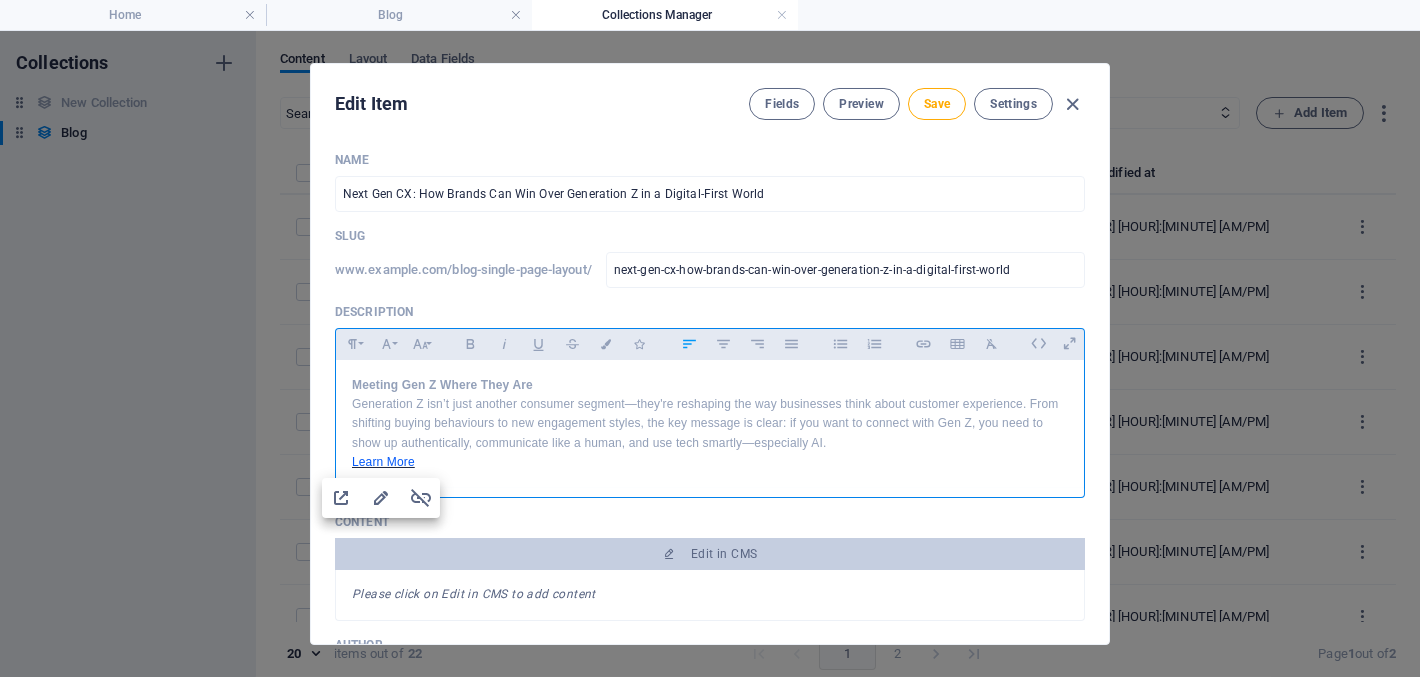 click on "Learn More" at bounding box center [710, 462] 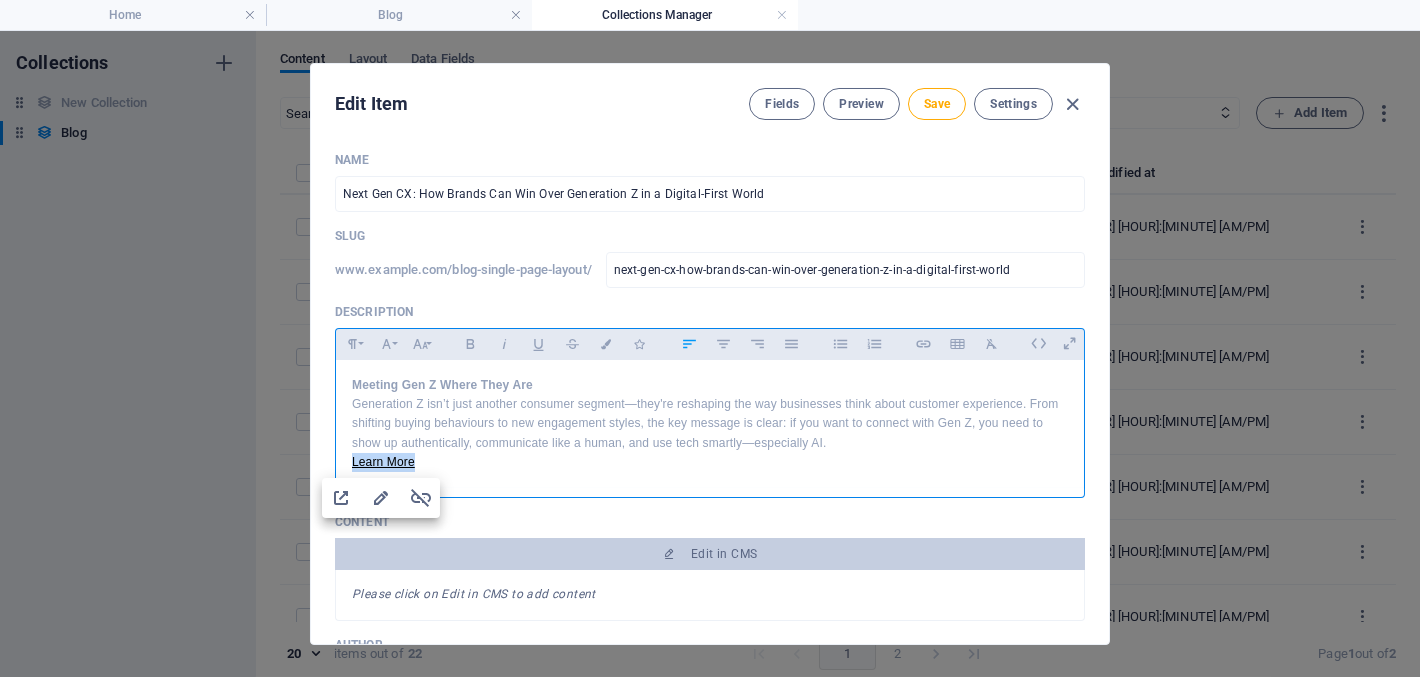 drag, startPoint x: 457, startPoint y: 457, endPoint x: 332, endPoint y: 457, distance: 125 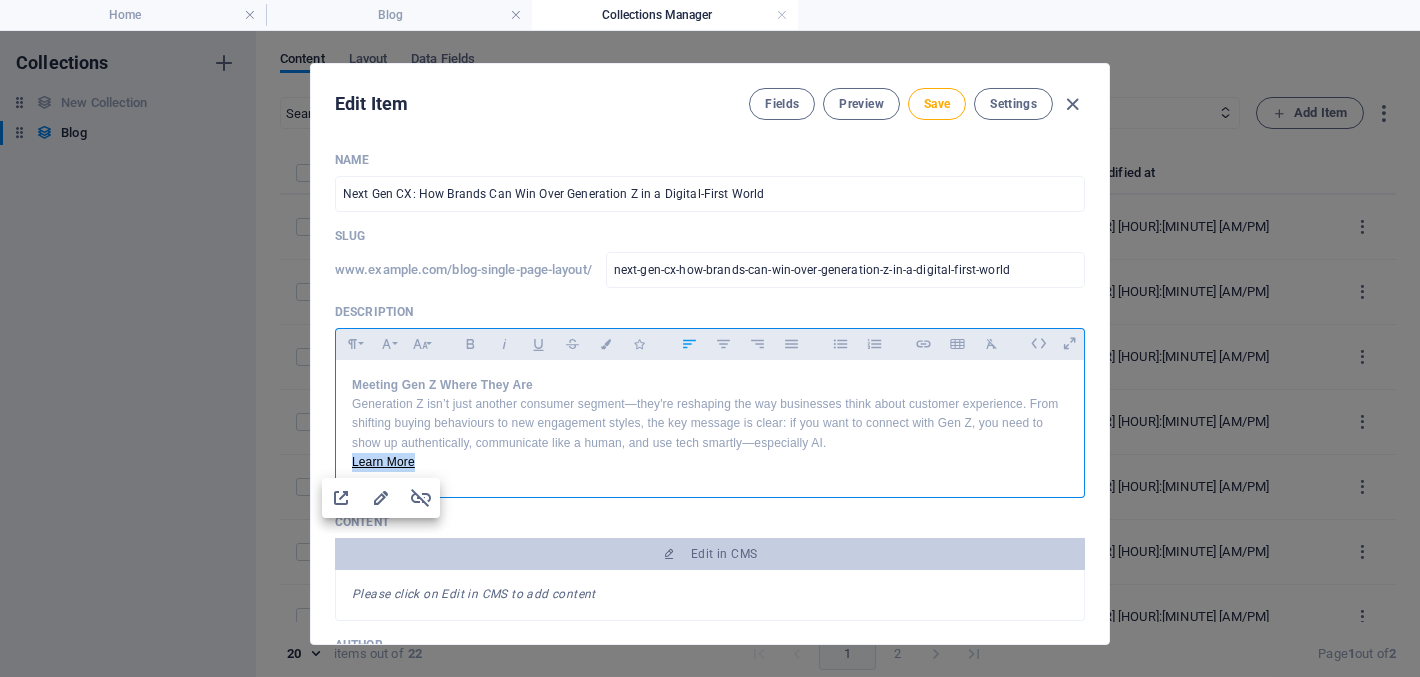 click on "Meeting Gen Z Where They Are Generation Z isn’t just another consumer segment—they're reshaping the way businesses think about customer experience. From shifting buying behaviours to new engagement styles, the key message is clear: if you want to connect with Gen Z, you need to show up authentically, communicate like a human, and use tech smartly—especially AI. Learn More" at bounding box center [710, 424] 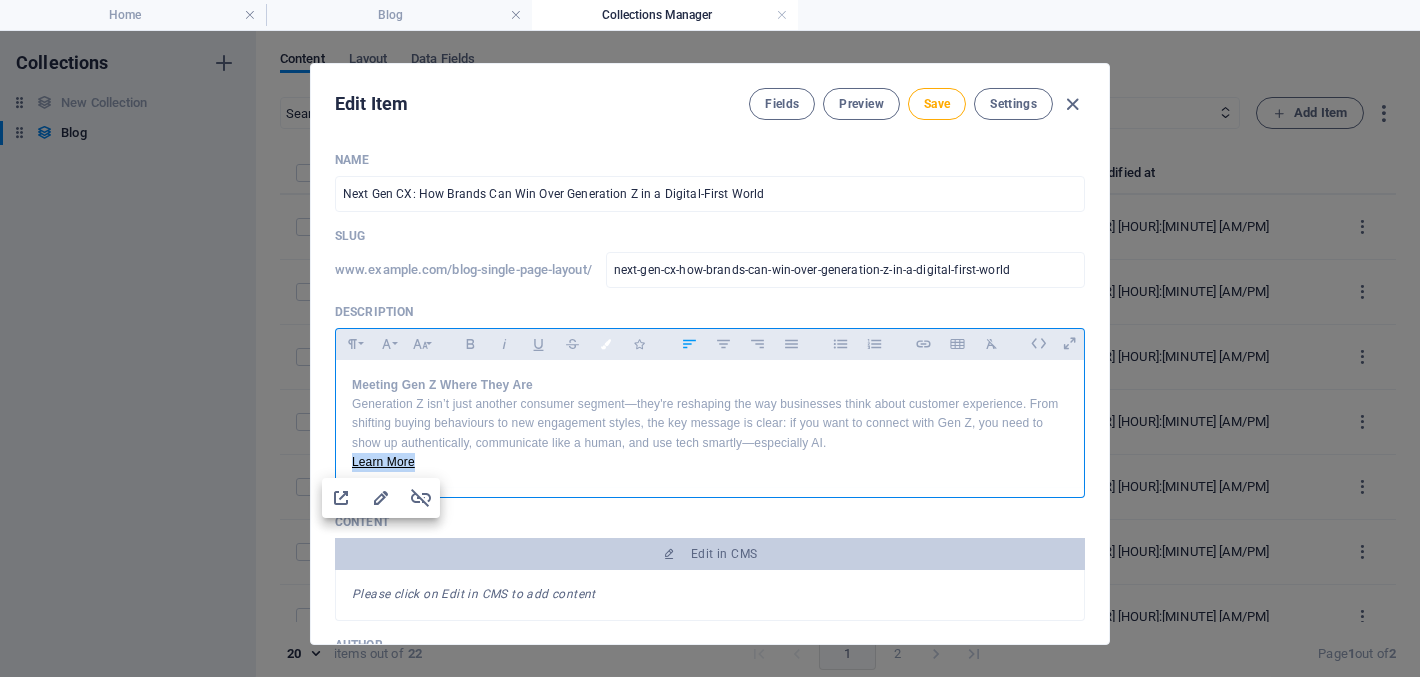 click at bounding box center [606, 344] 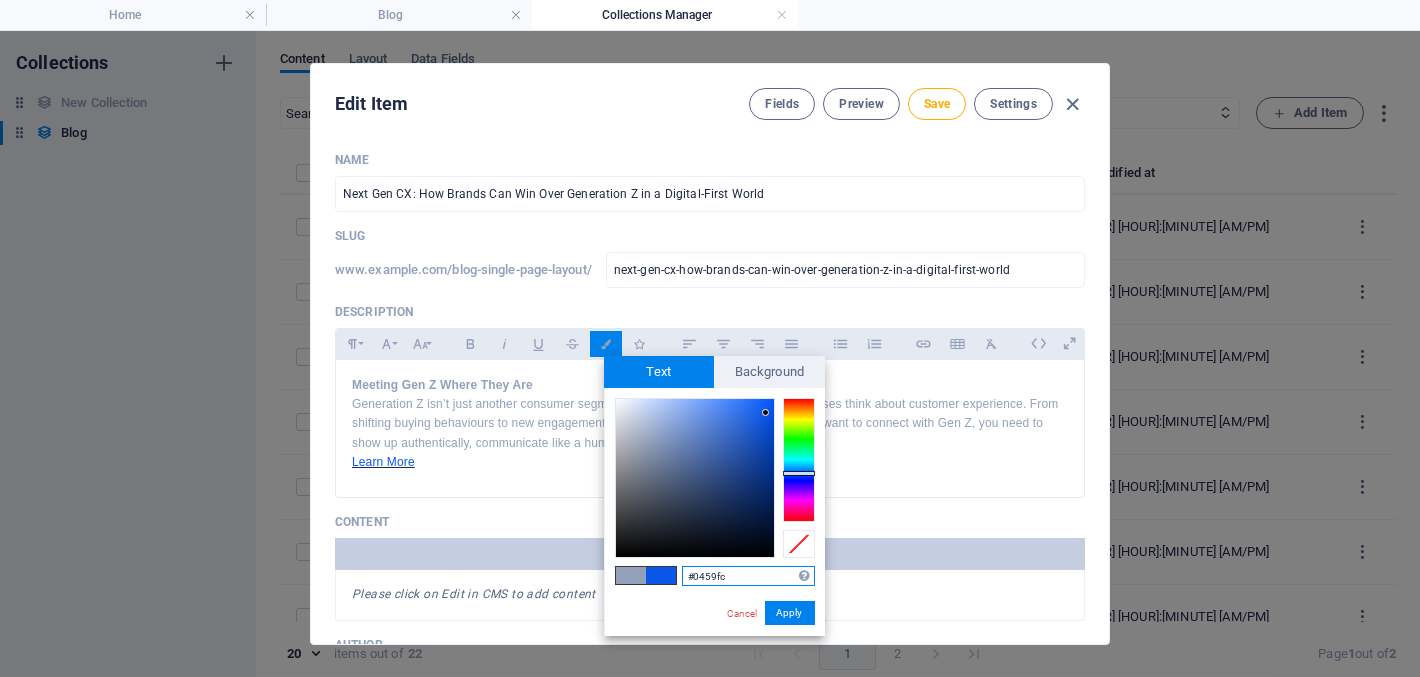 type on "#0057fe" 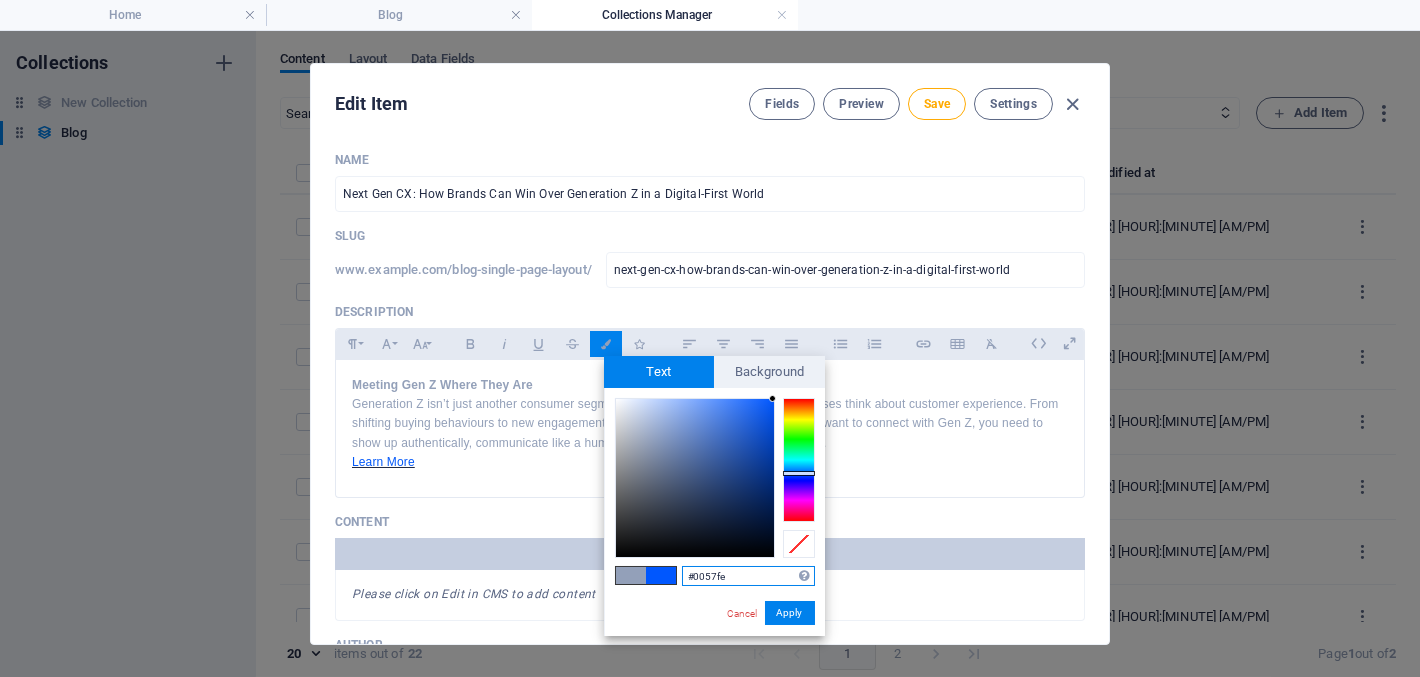 click at bounding box center [772, 398] 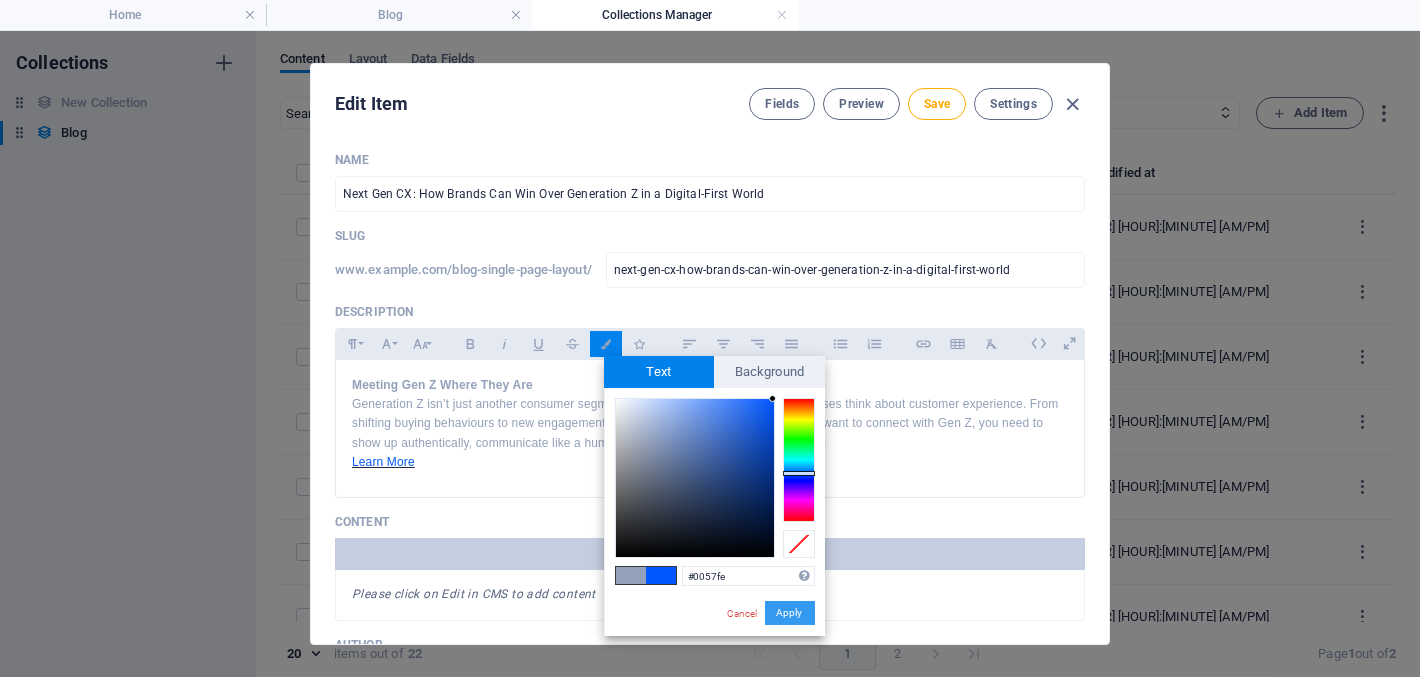 click on "Apply" at bounding box center (790, 613) 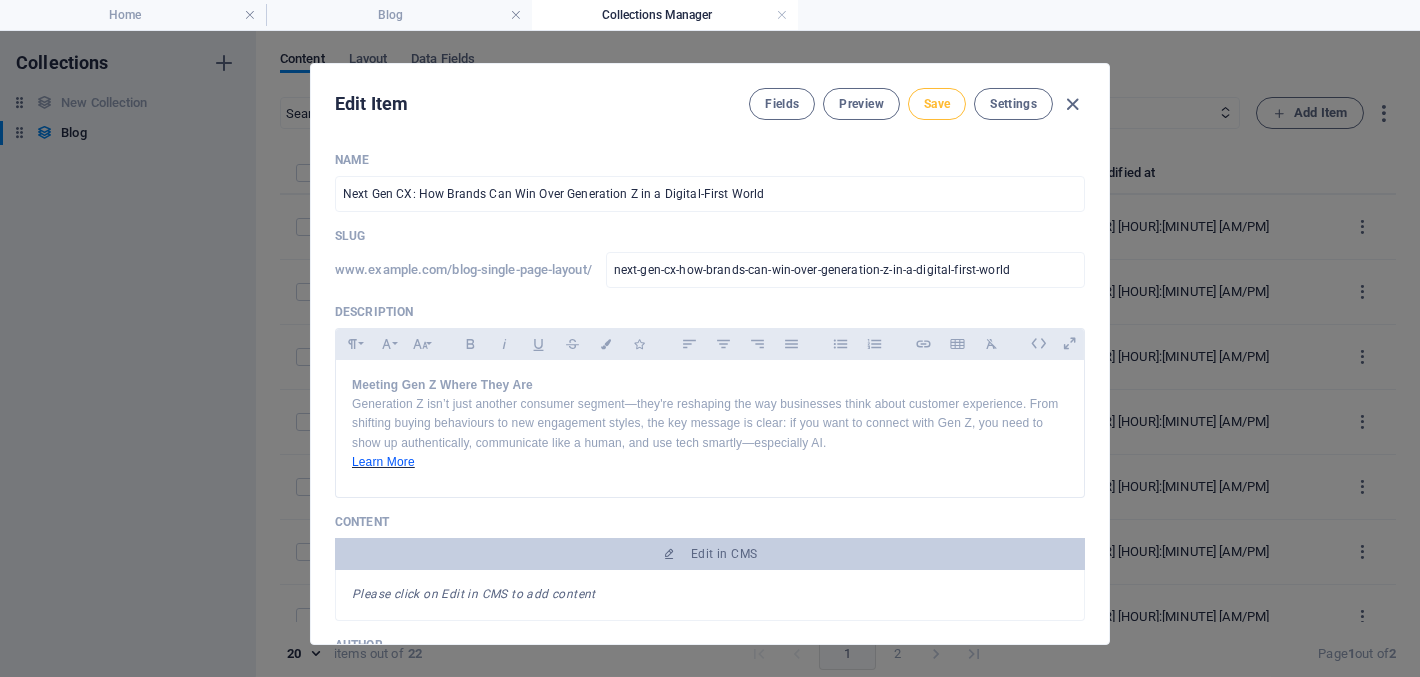click on "Save" at bounding box center [937, 104] 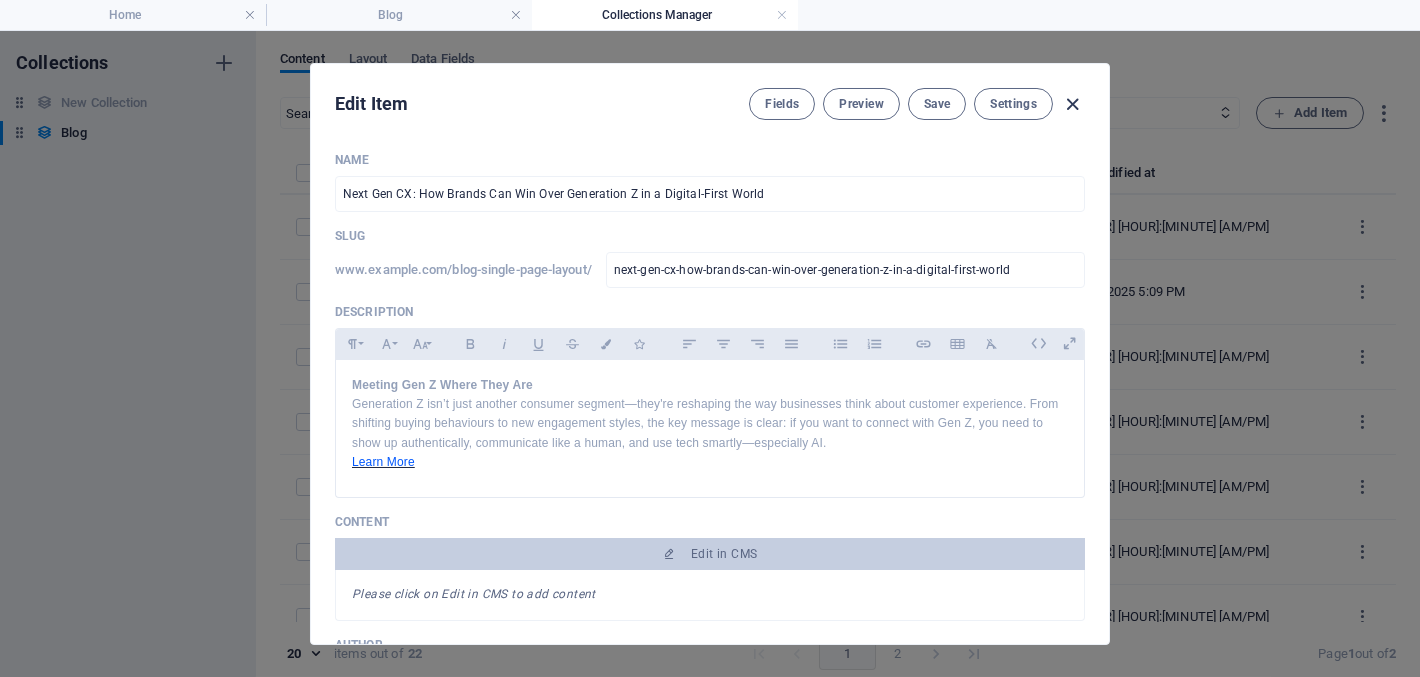 click at bounding box center (1073, 104) 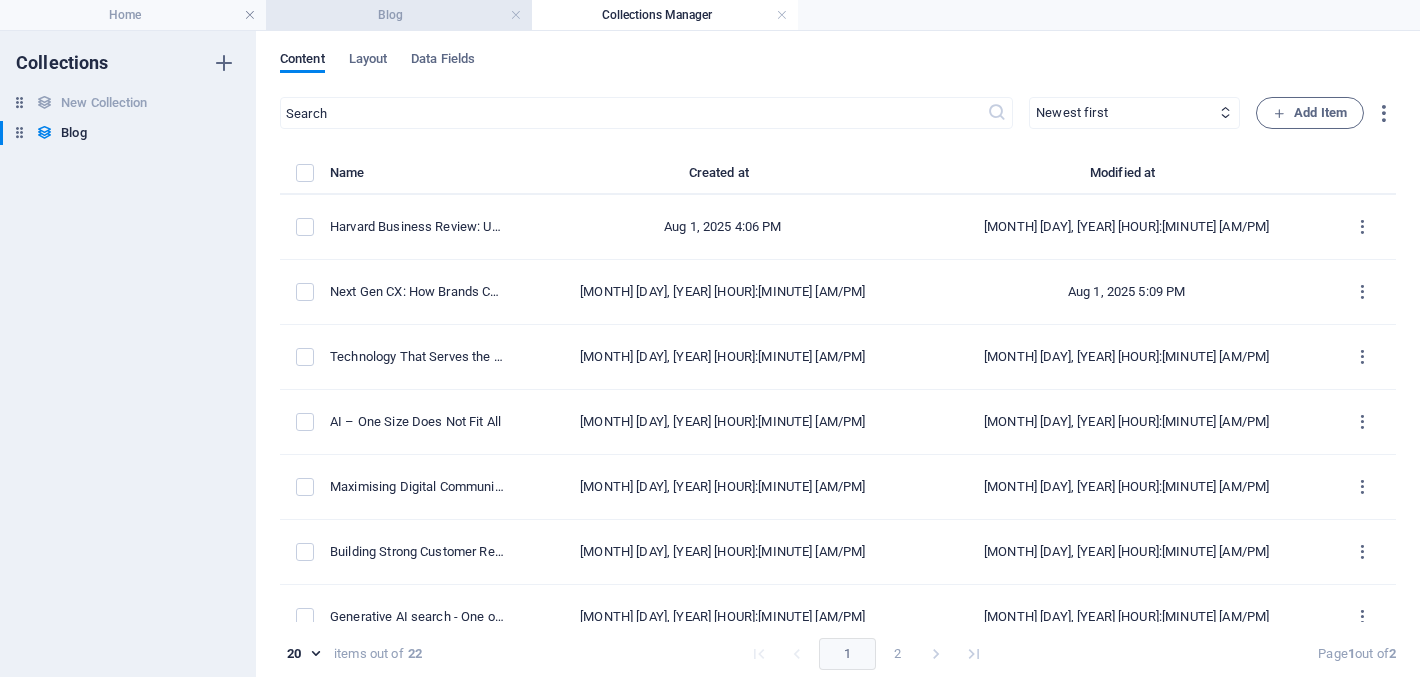 click on "Blog" at bounding box center [399, 15] 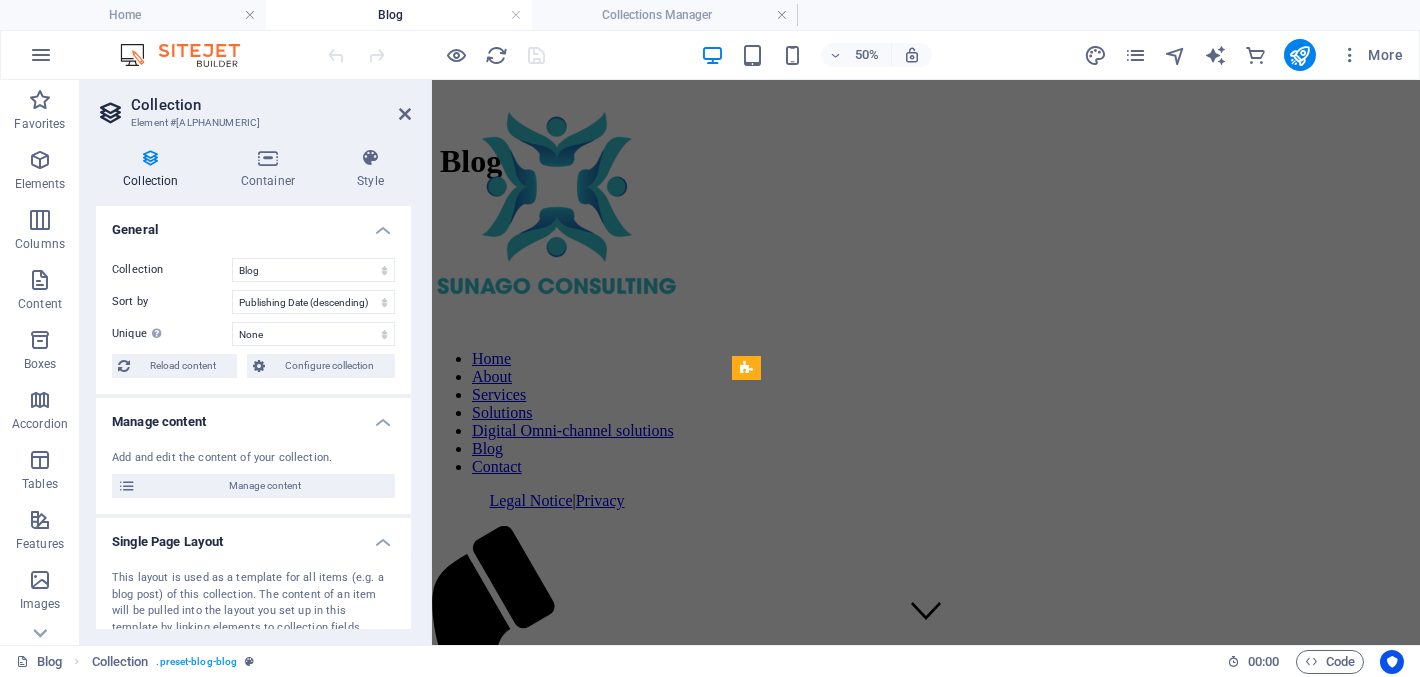 scroll, scrollTop: 199, scrollLeft: 0, axis: vertical 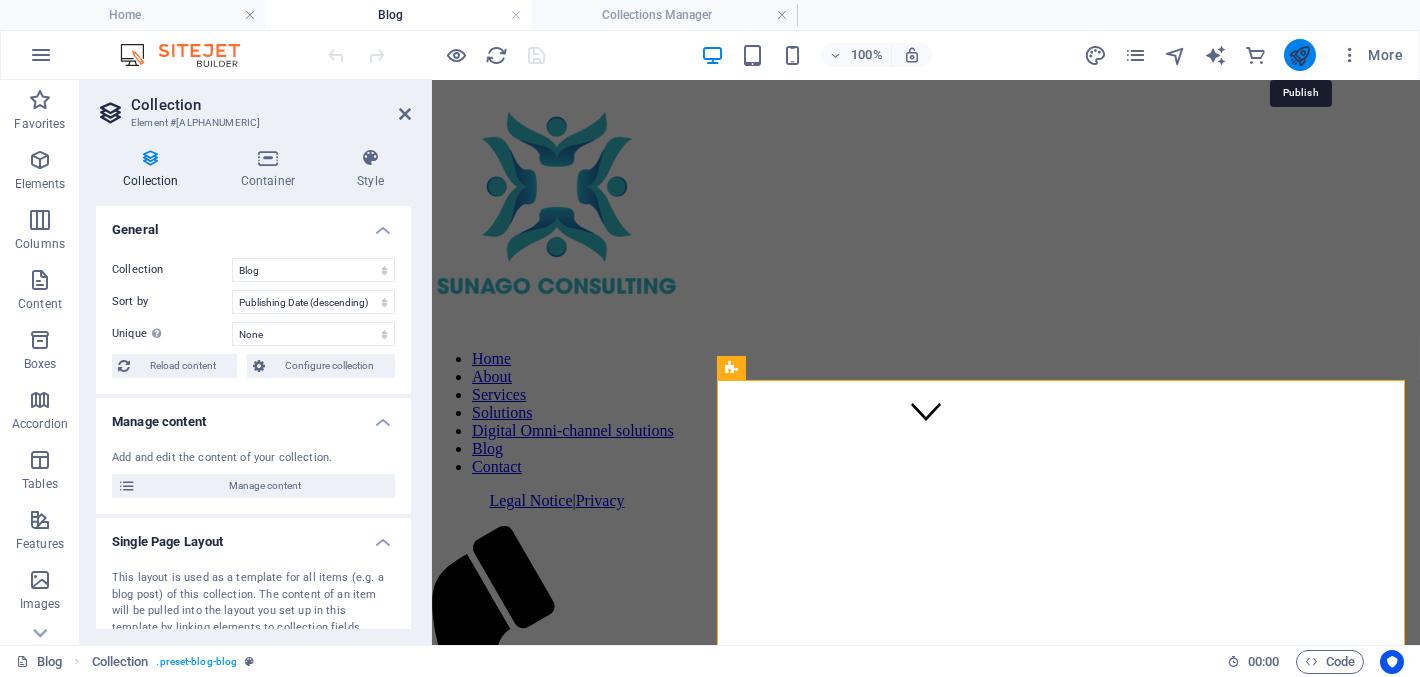 click at bounding box center [1299, 55] 